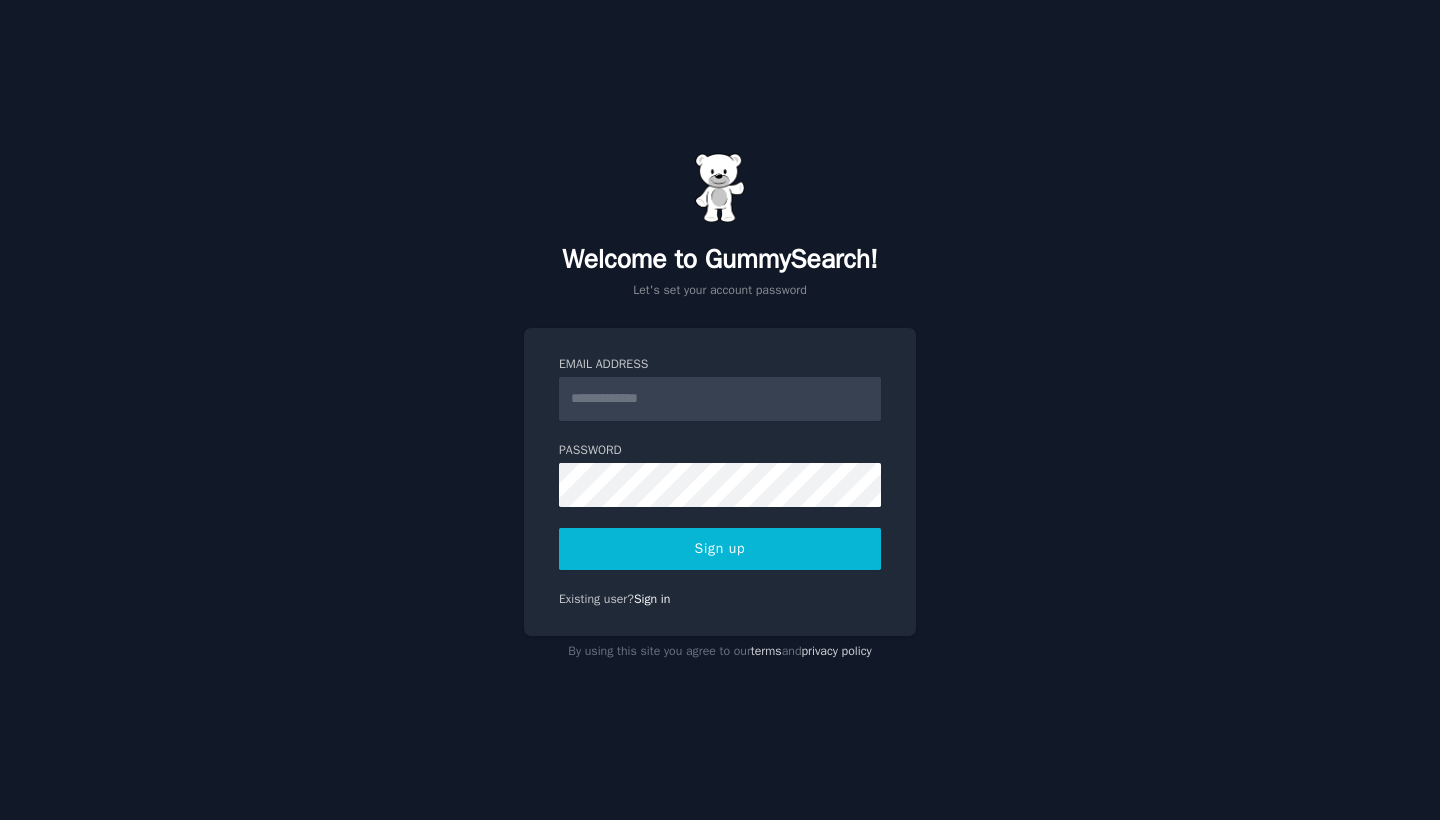 scroll, scrollTop: 0, scrollLeft: 0, axis: both 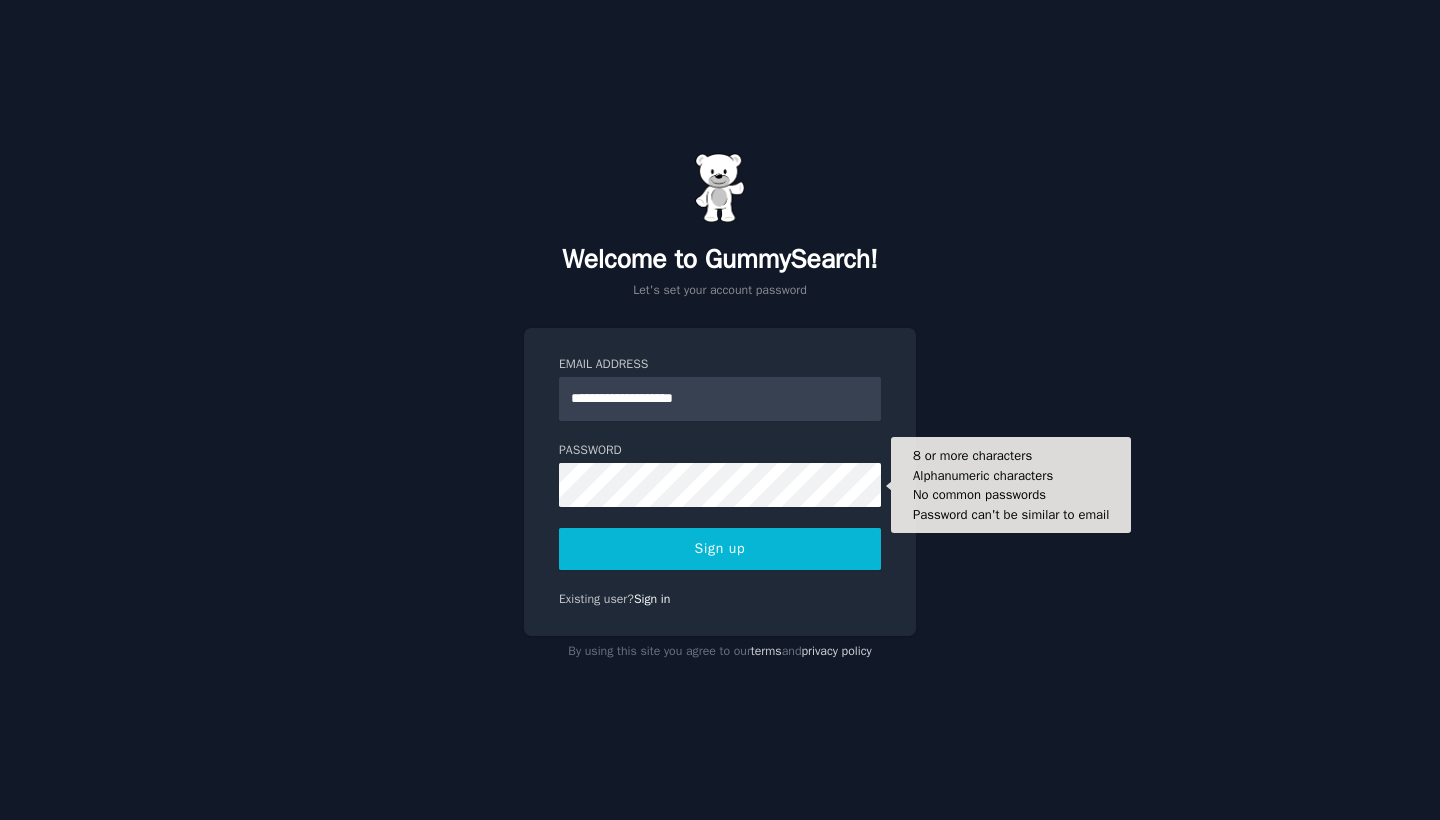 type on "**********" 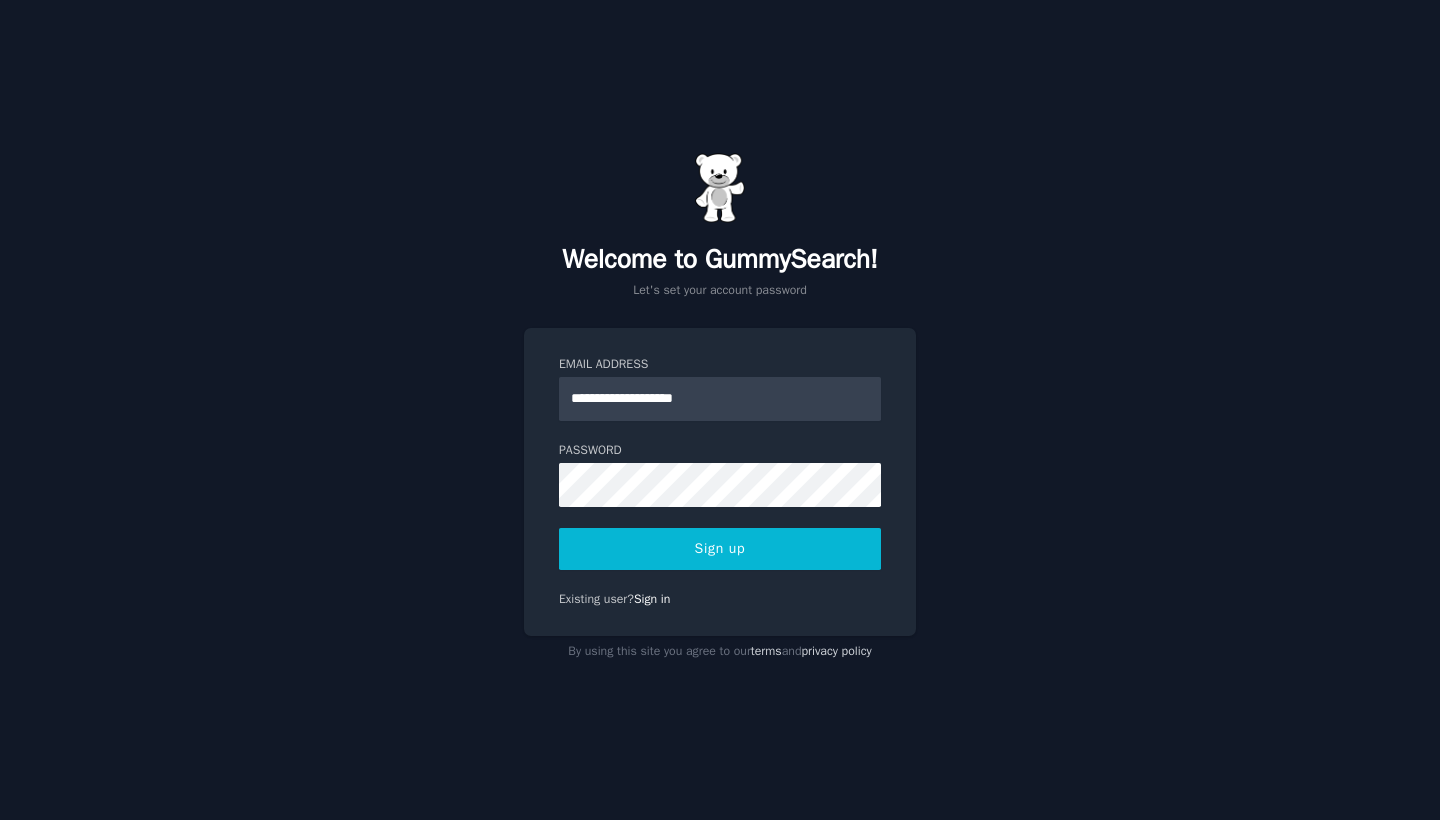 click on "Sign up" at bounding box center (720, 549) 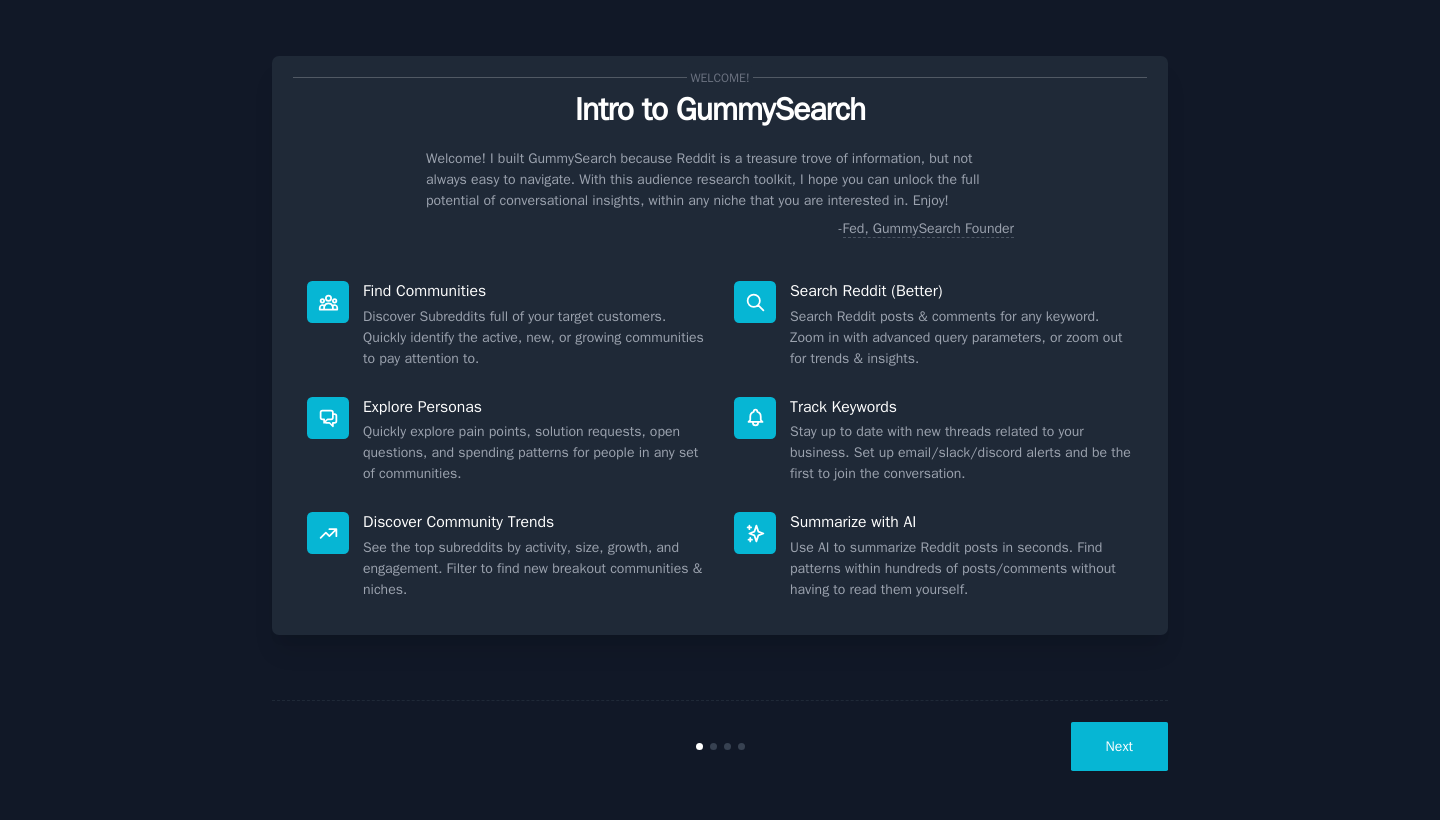 scroll, scrollTop: 0, scrollLeft: 0, axis: both 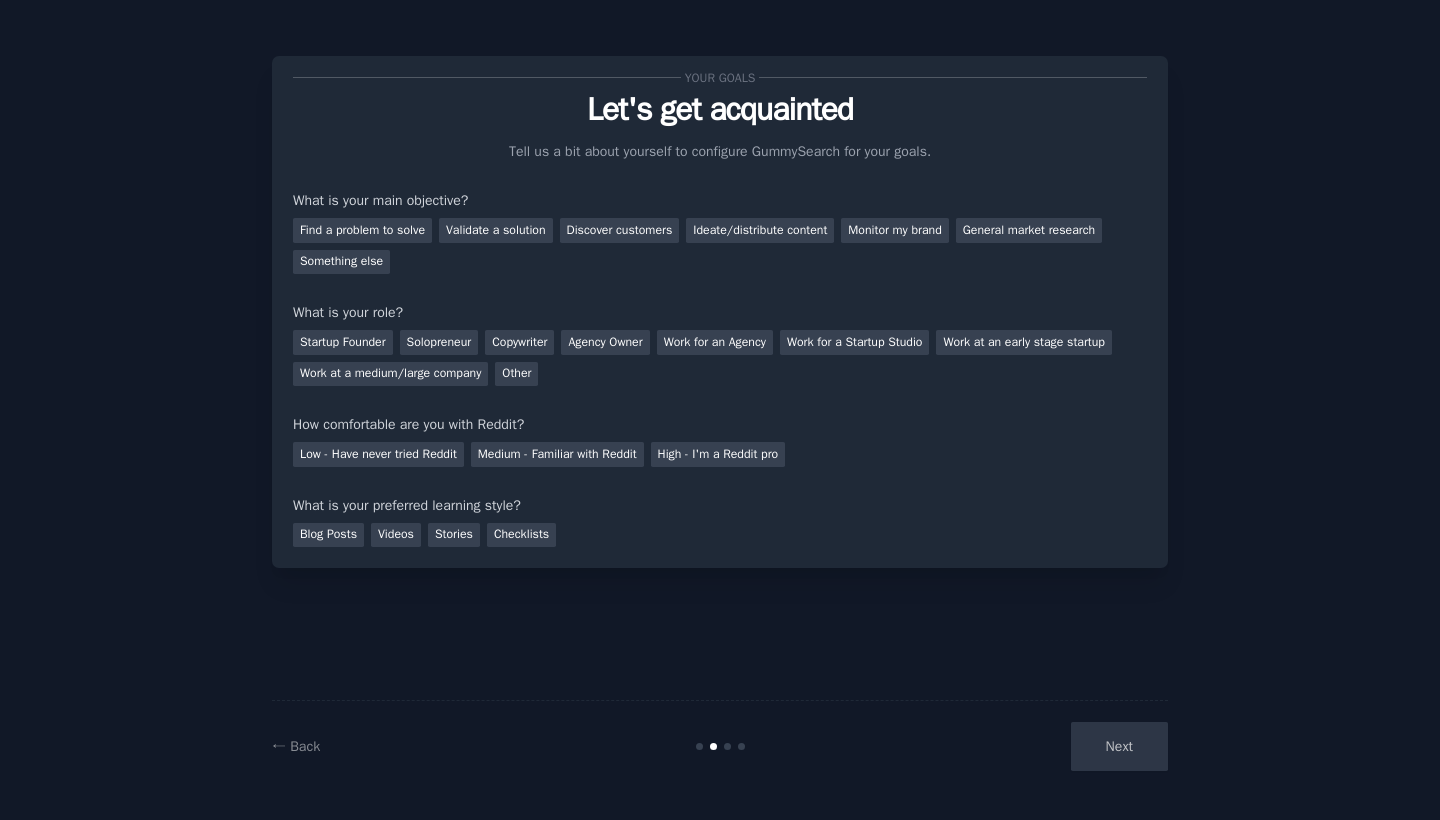 click on "Next" at bounding box center (1018, 746) 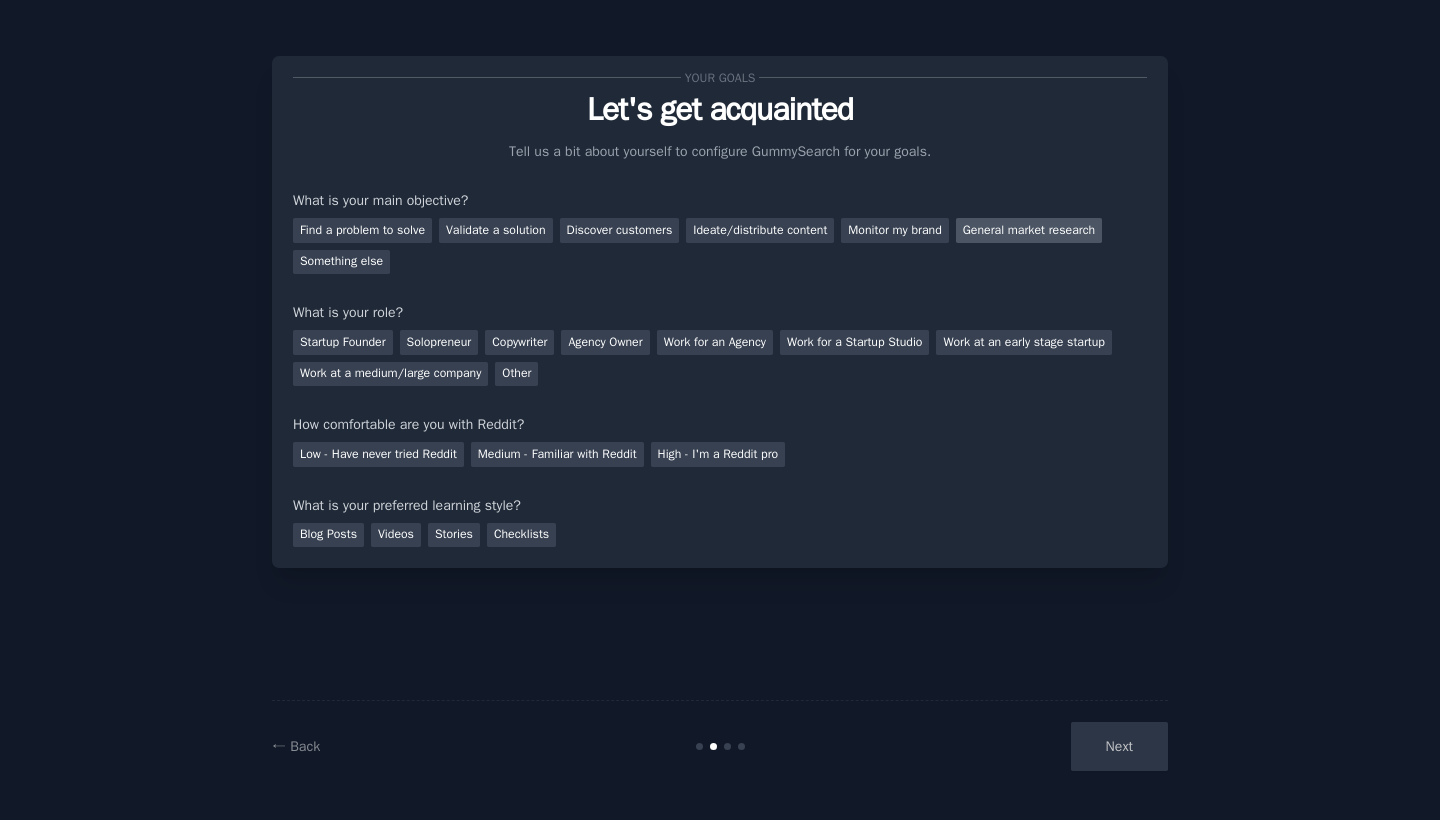 click on "General market research" at bounding box center [1029, 230] 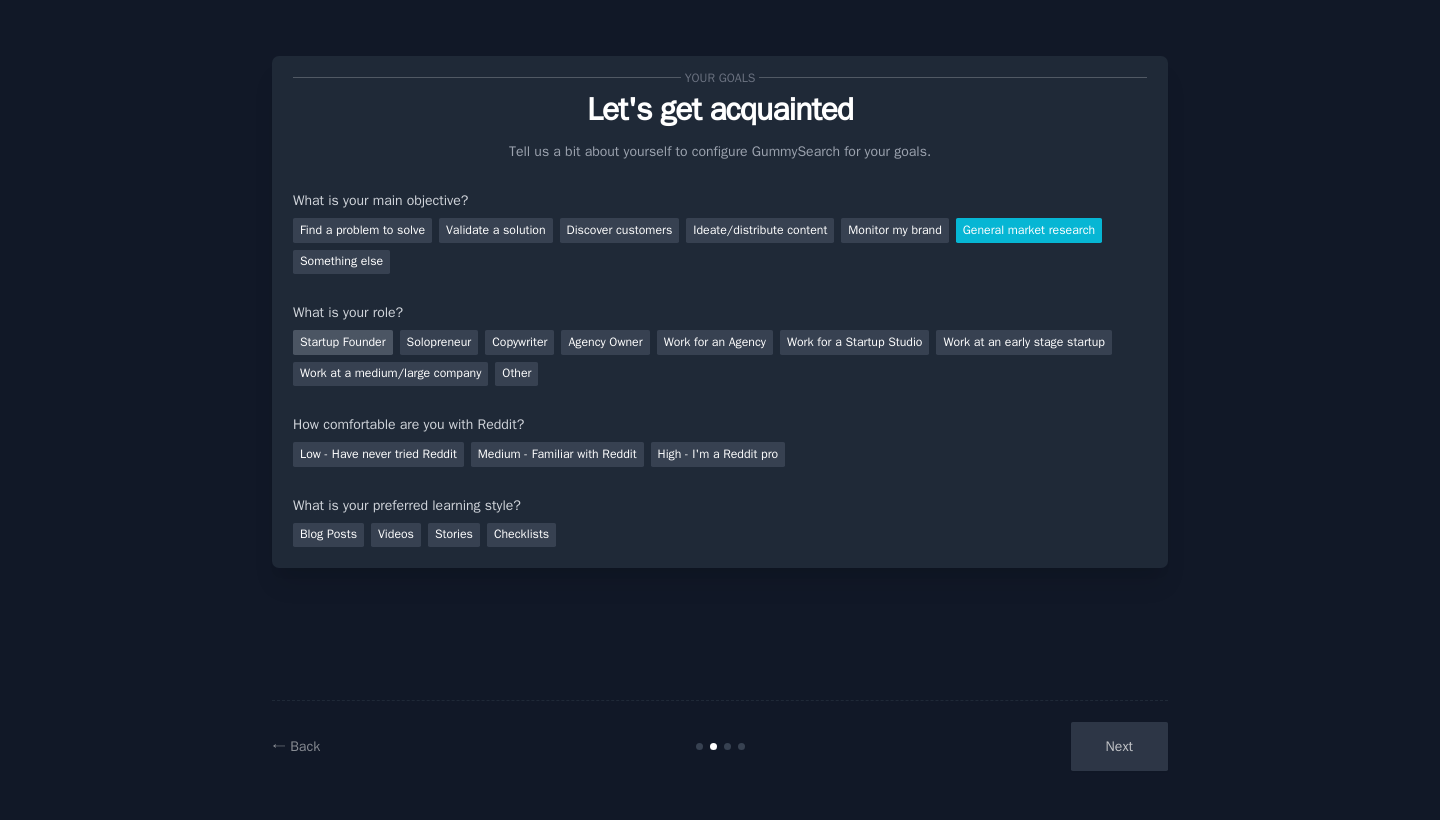 click on "Startup Founder" at bounding box center (343, 342) 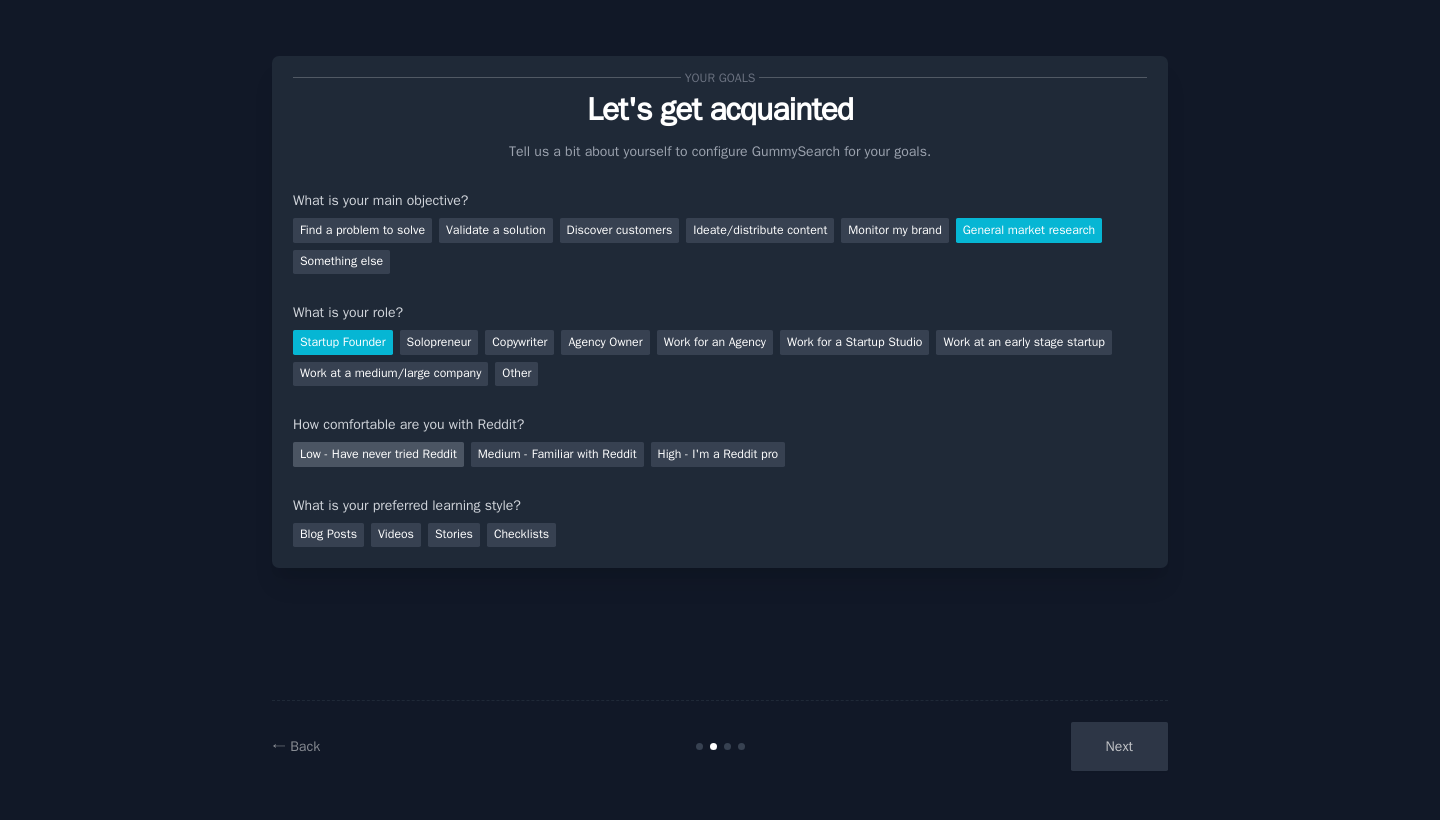 click on "Low - Have never tried Reddit" at bounding box center (378, 454) 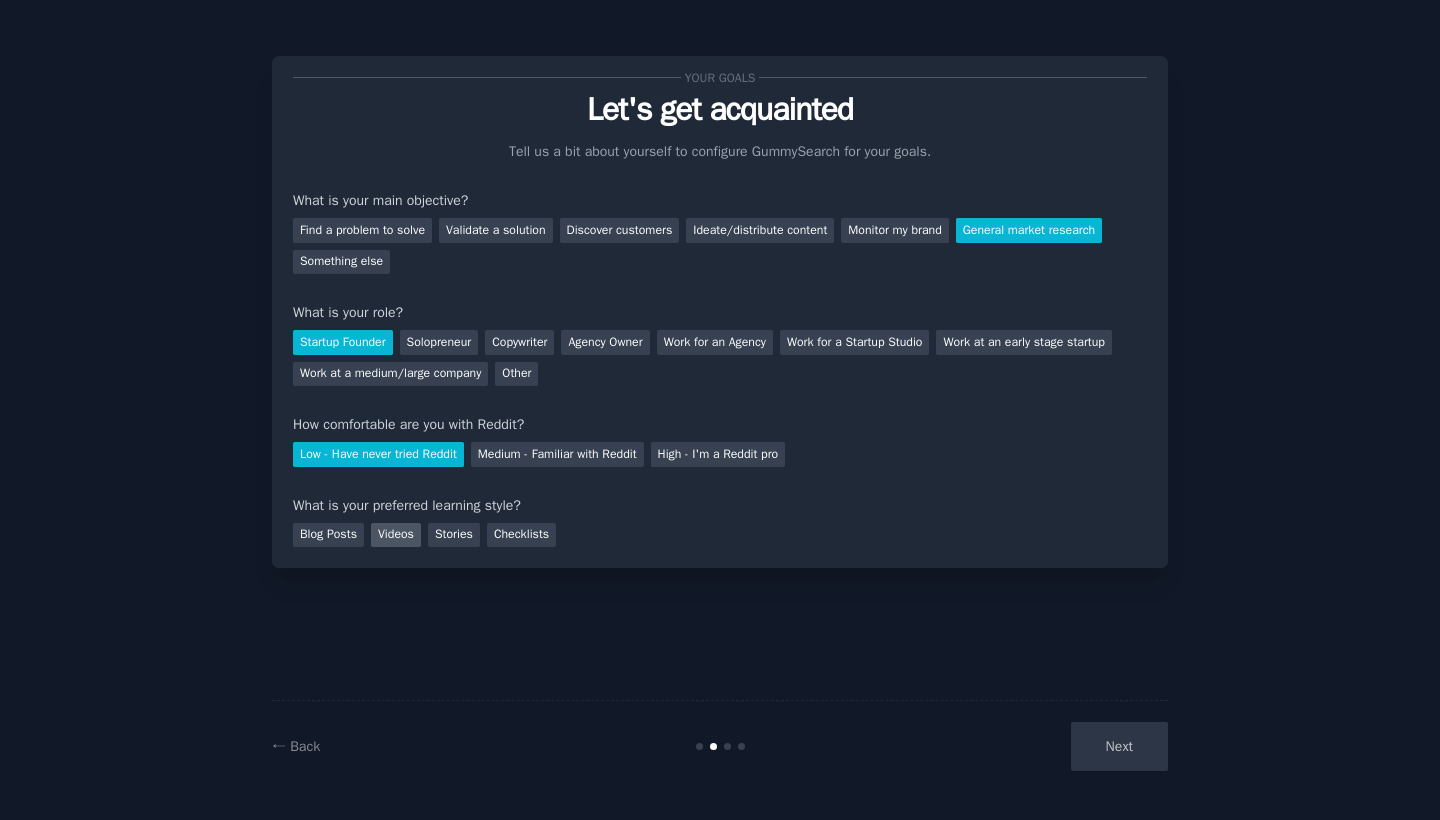 click on "Videos" at bounding box center (396, 535) 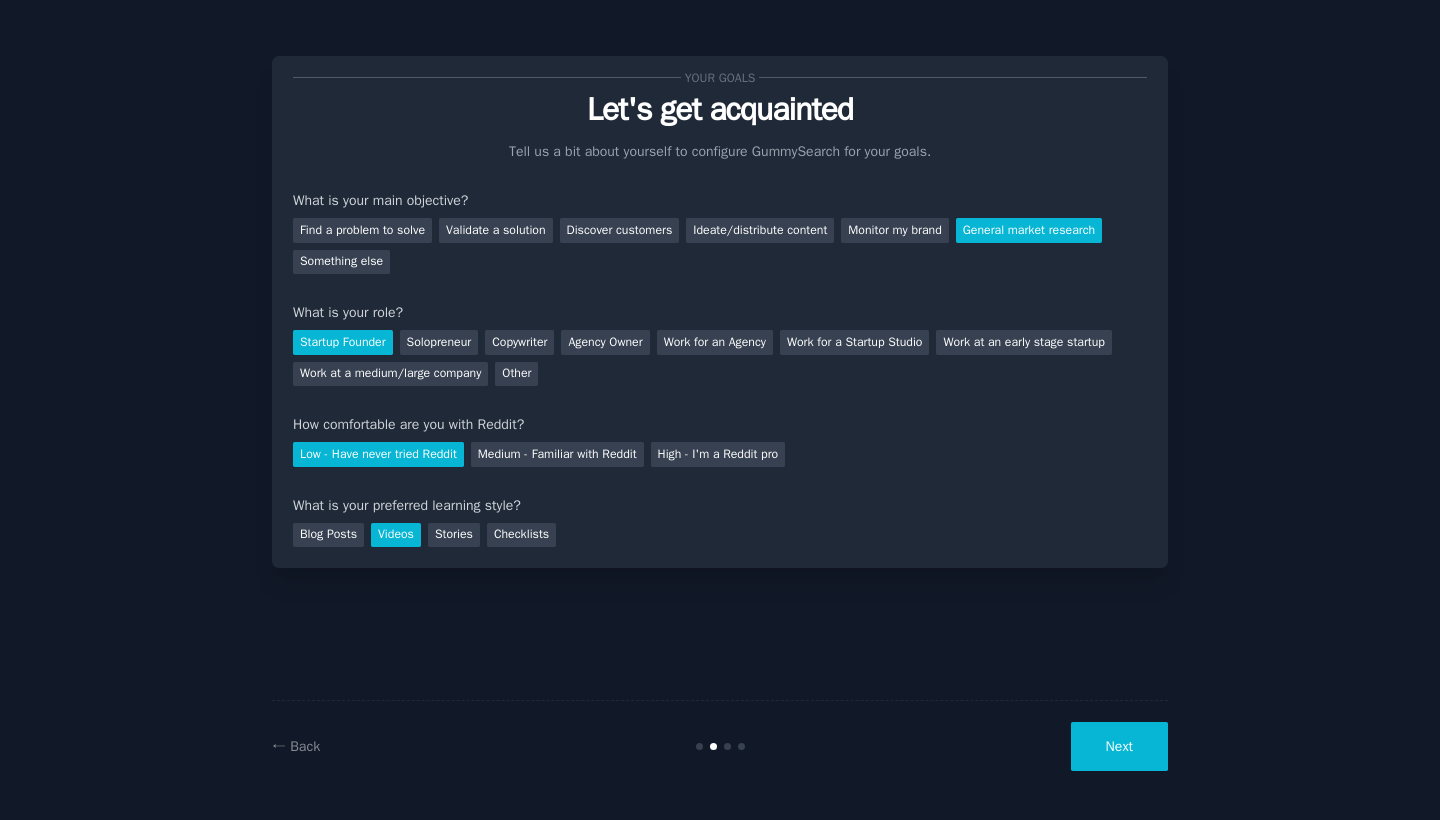 click on "Next" at bounding box center (1119, 746) 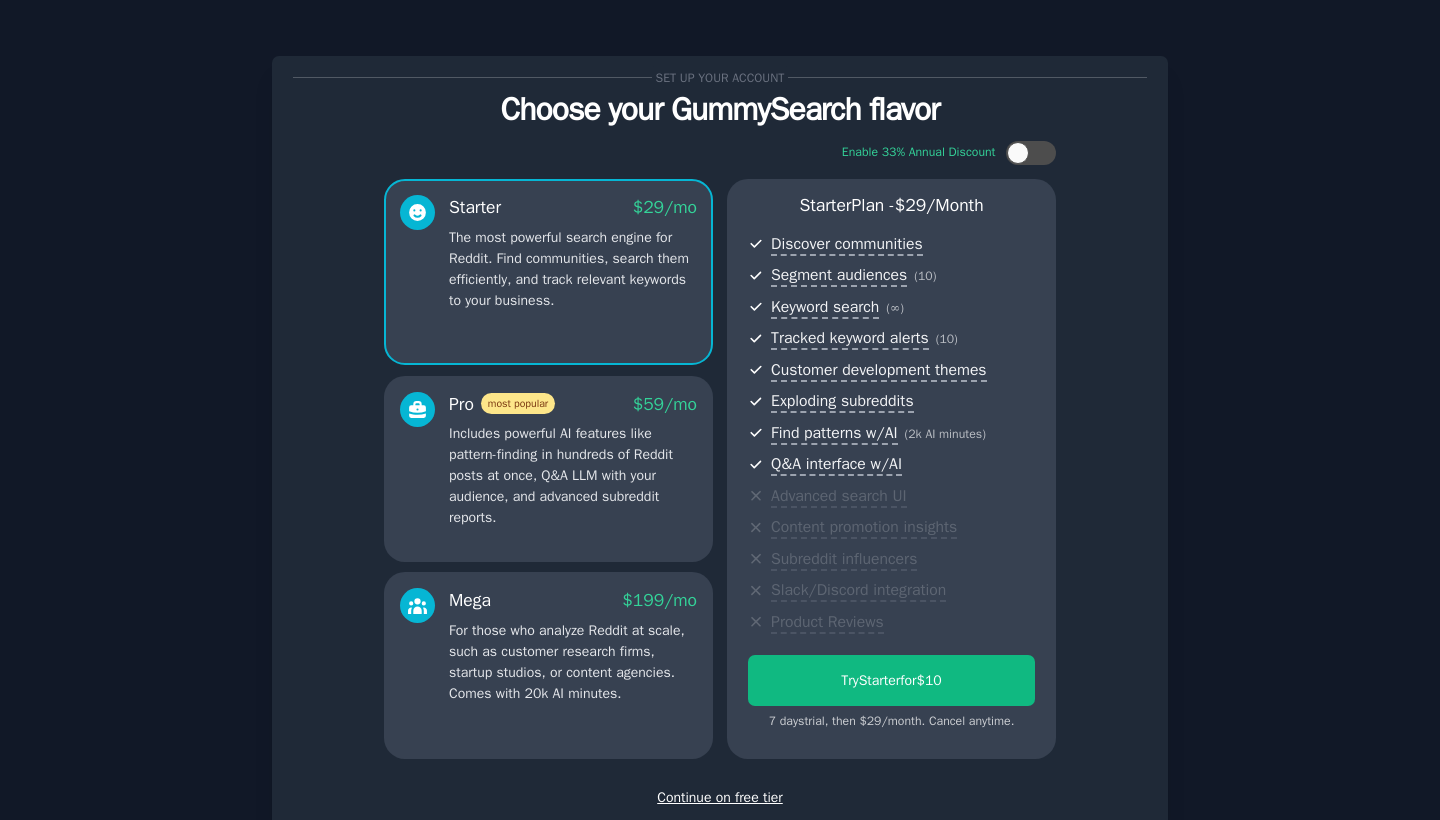 click on "Continue on free tier" at bounding box center (720, 797) 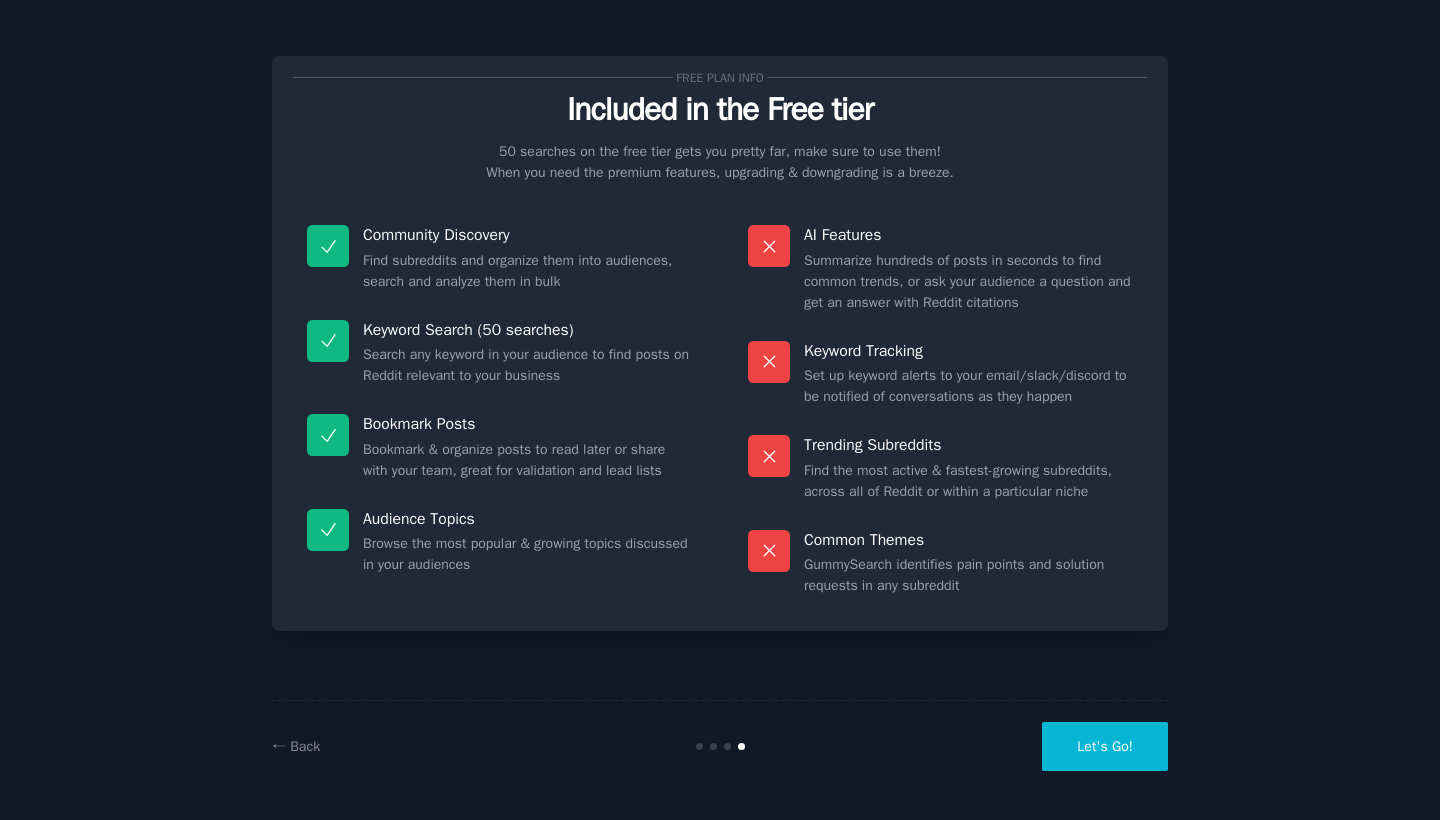 click on "Let's Go!" at bounding box center [1105, 746] 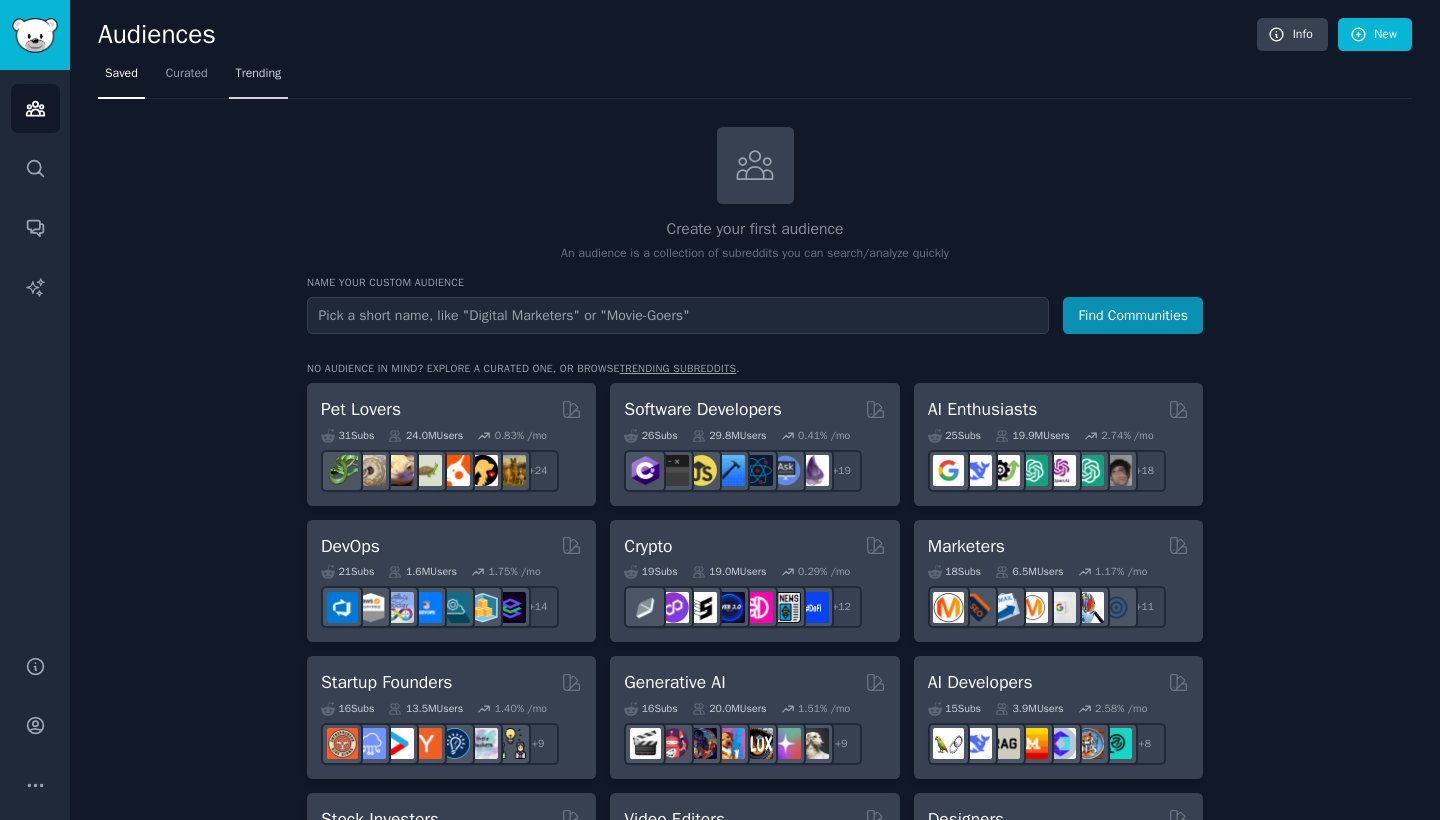 click on "Trending" at bounding box center [259, 74] 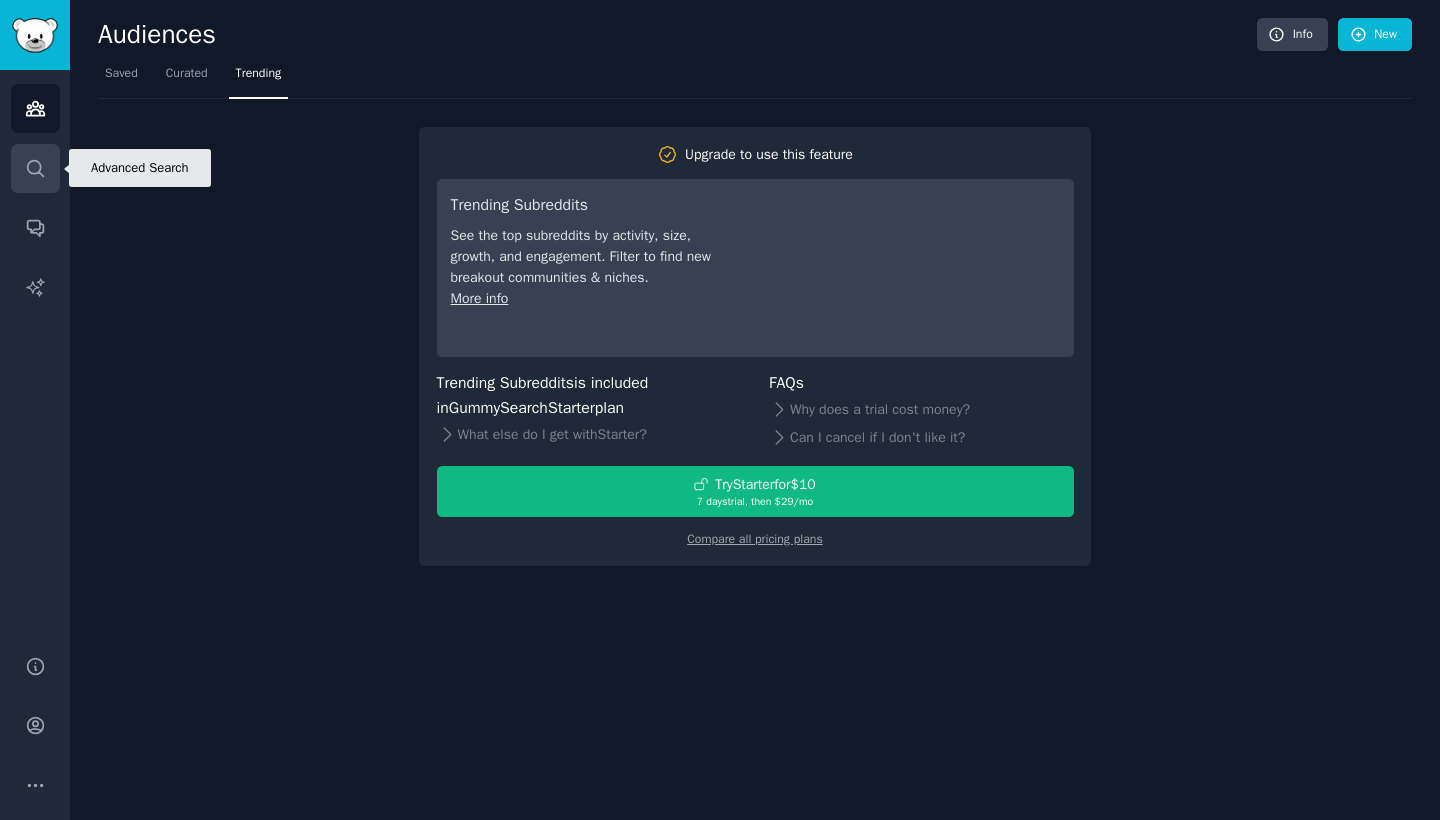 click 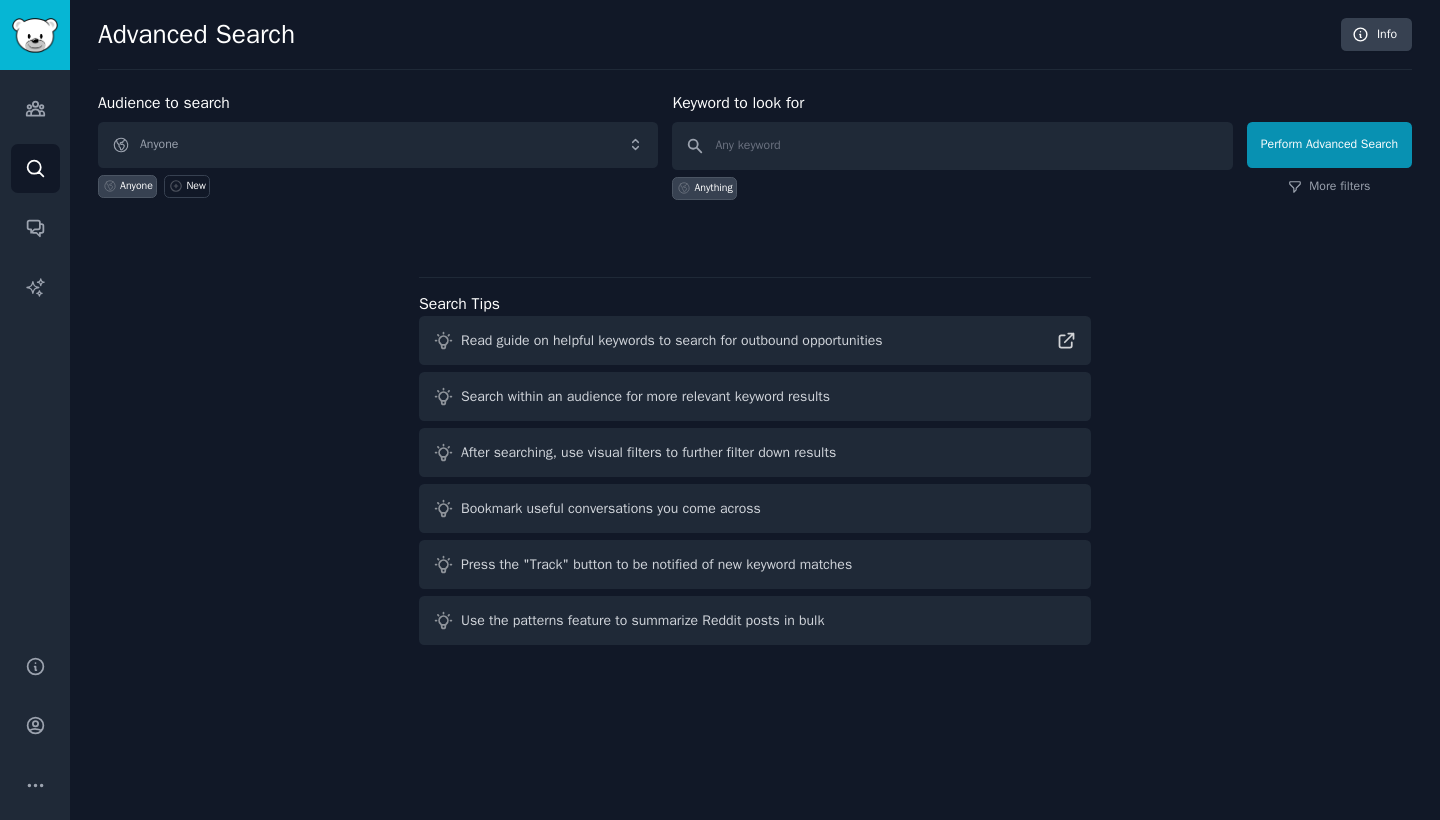 click on "Anyone" at bounding box center (378, 145) 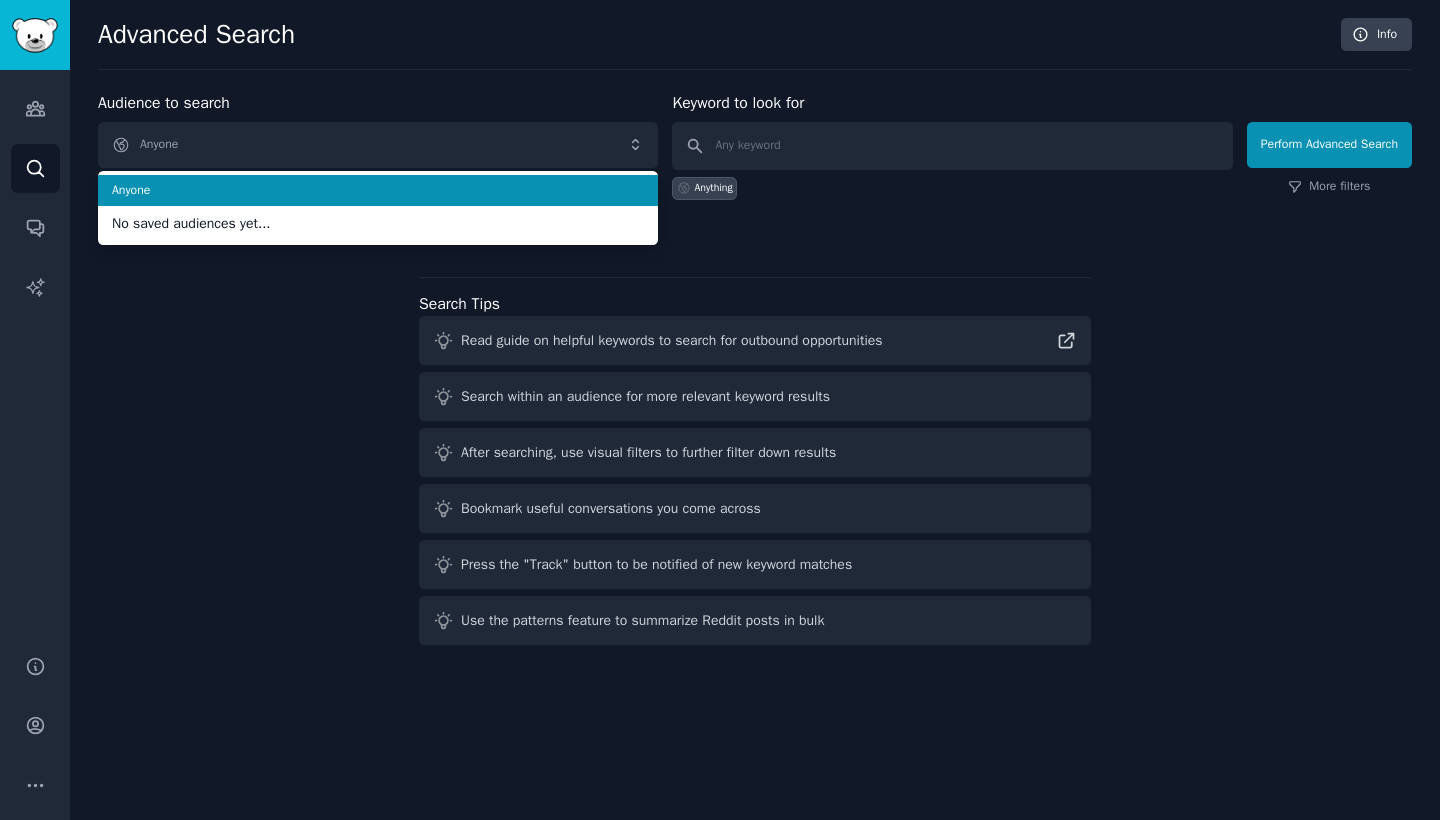 click on "Anyone" at bounding box center (378, 145) 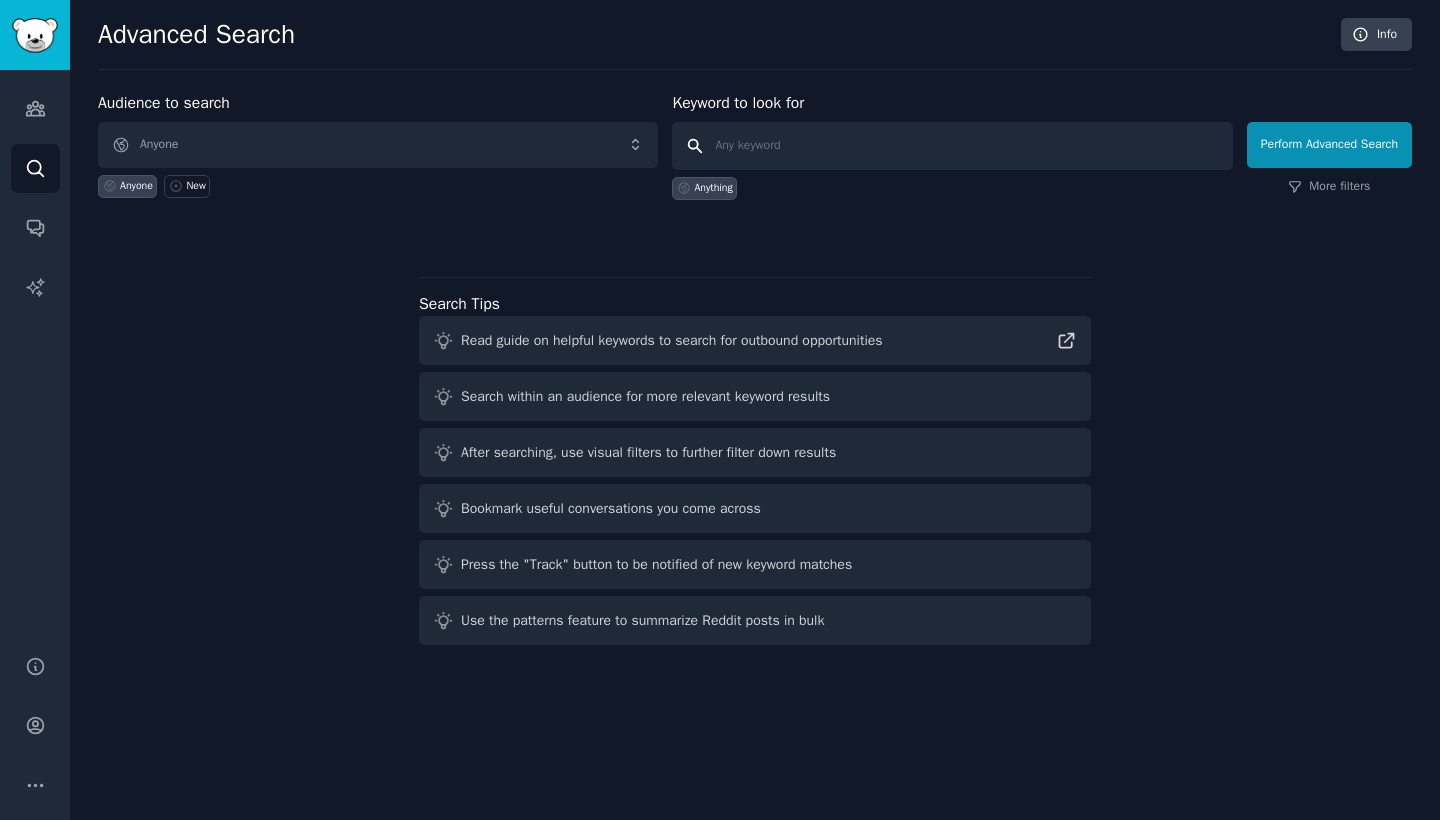 click at bounding box center [952, 146] 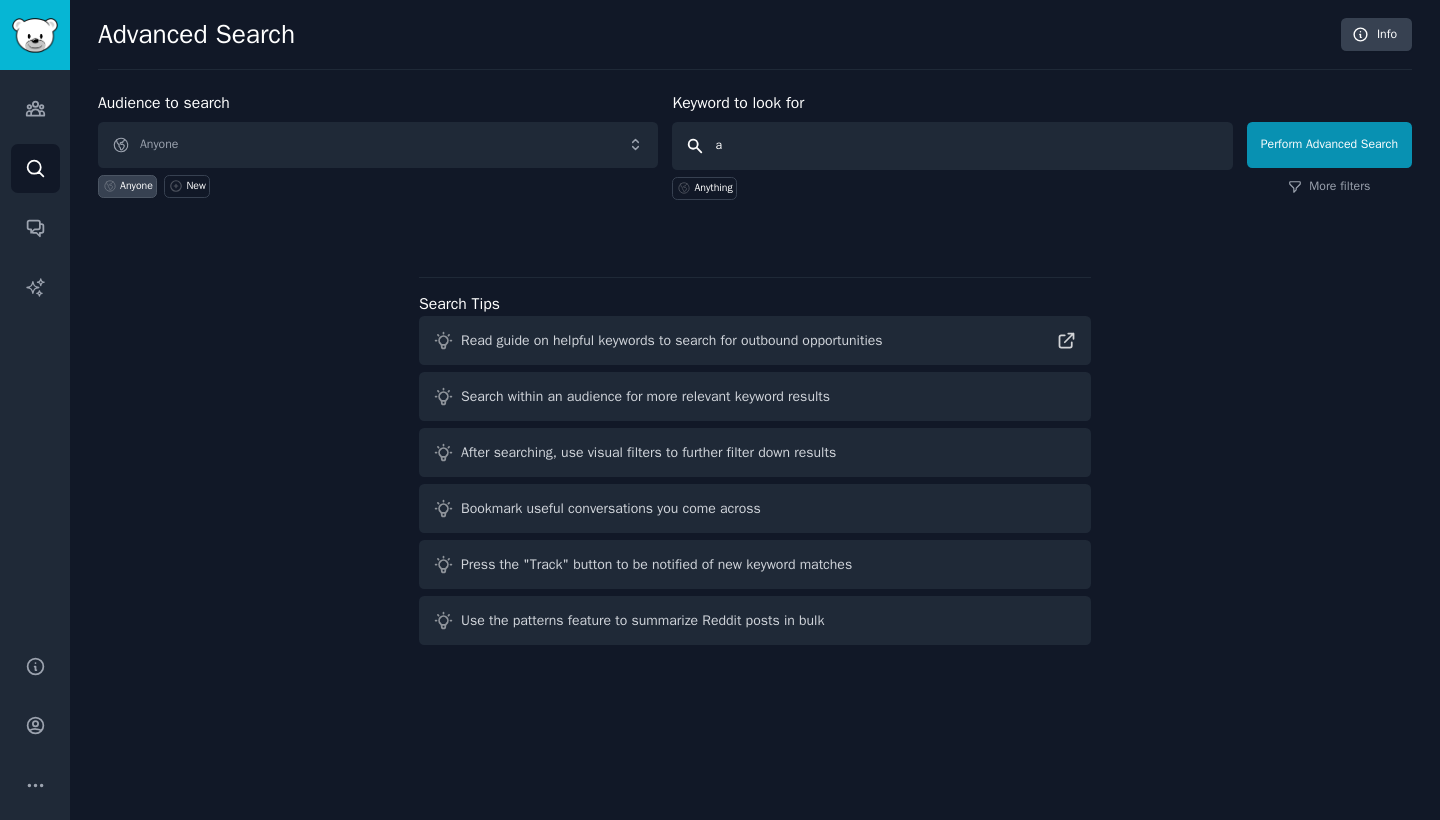 type on "ai" 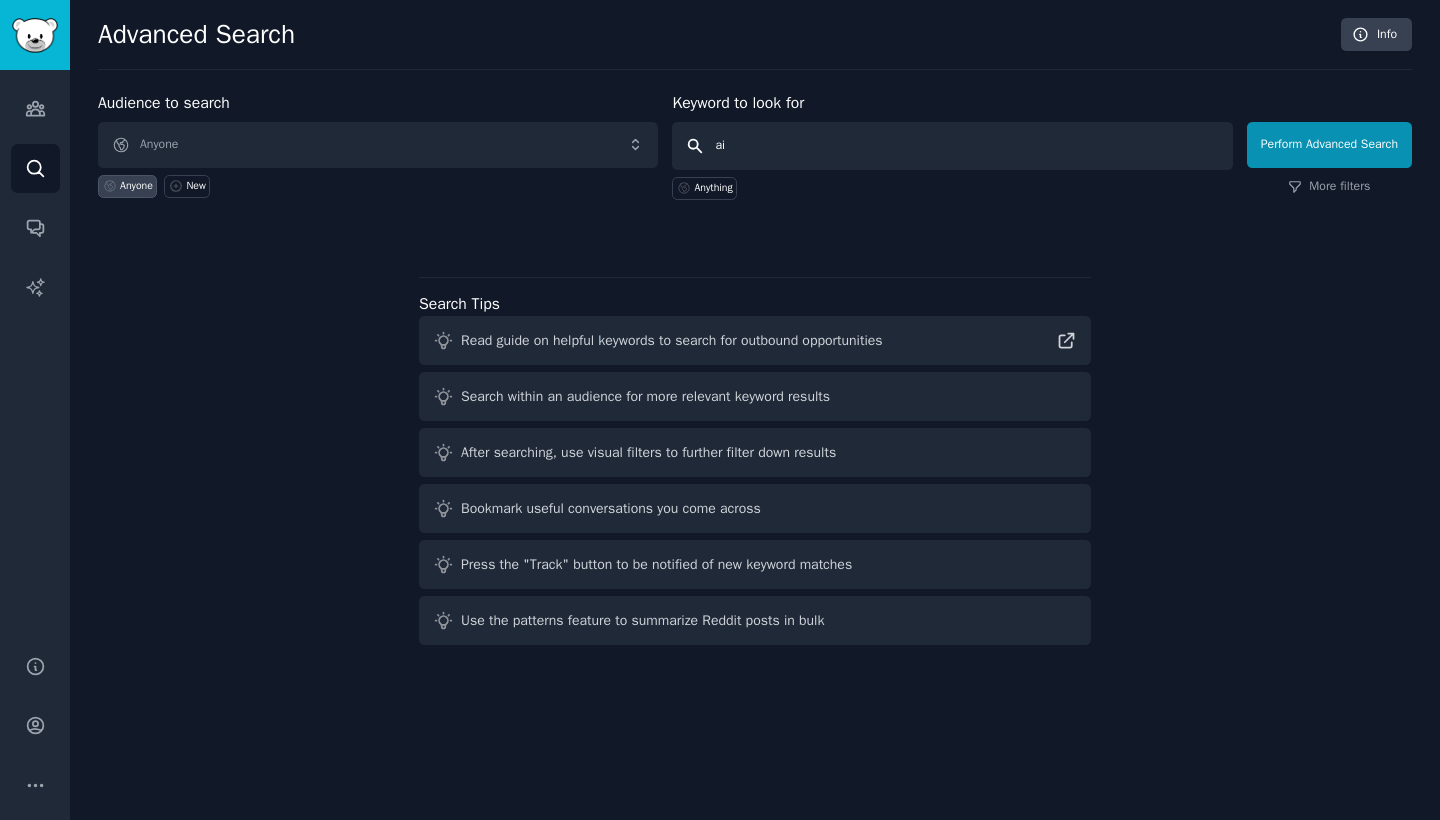 click on "Perform Advanced Search" at bounding box center (1329, 145) 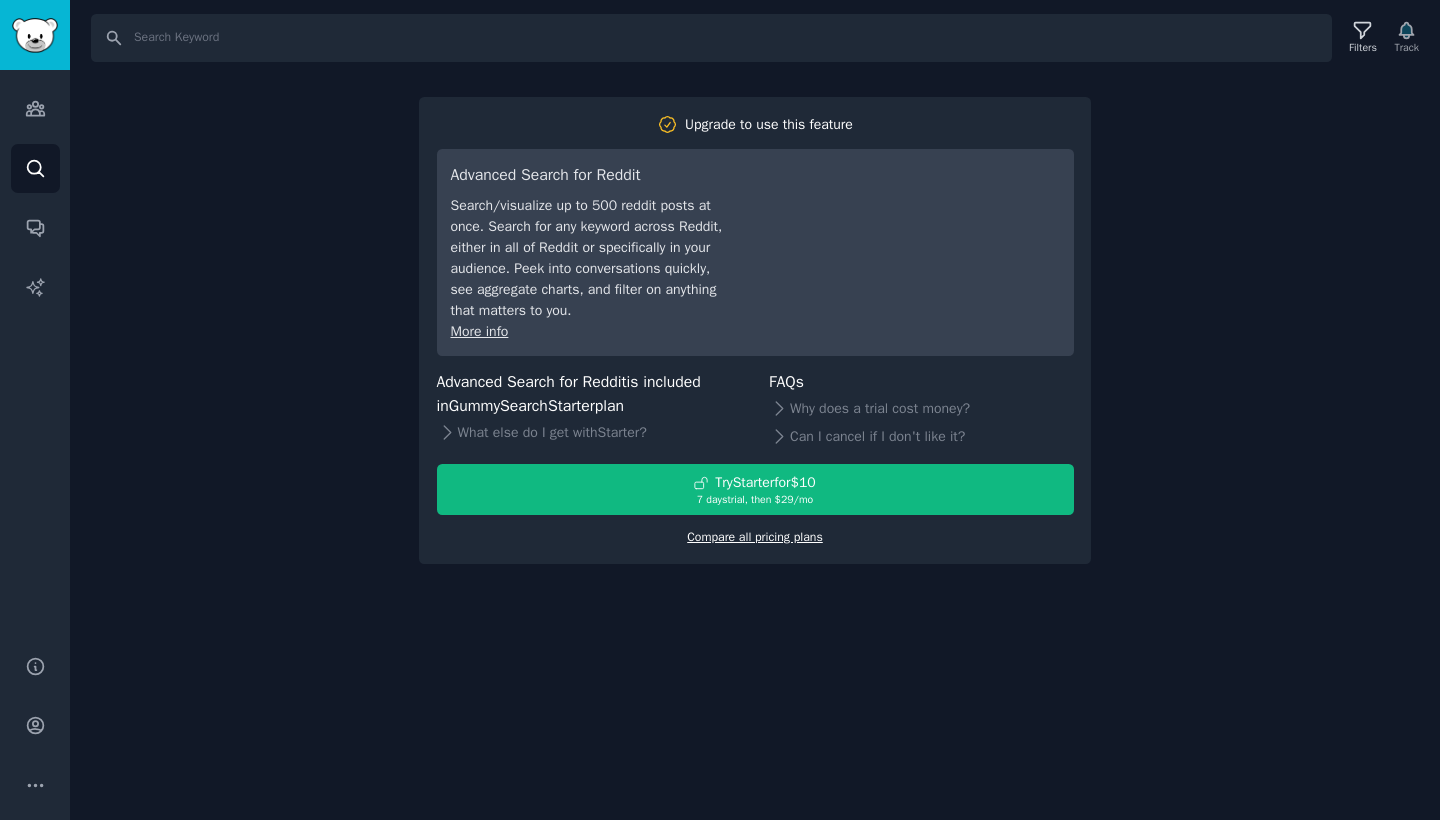 click on "Compare all pricing plans" at bounding box center [755, 537] 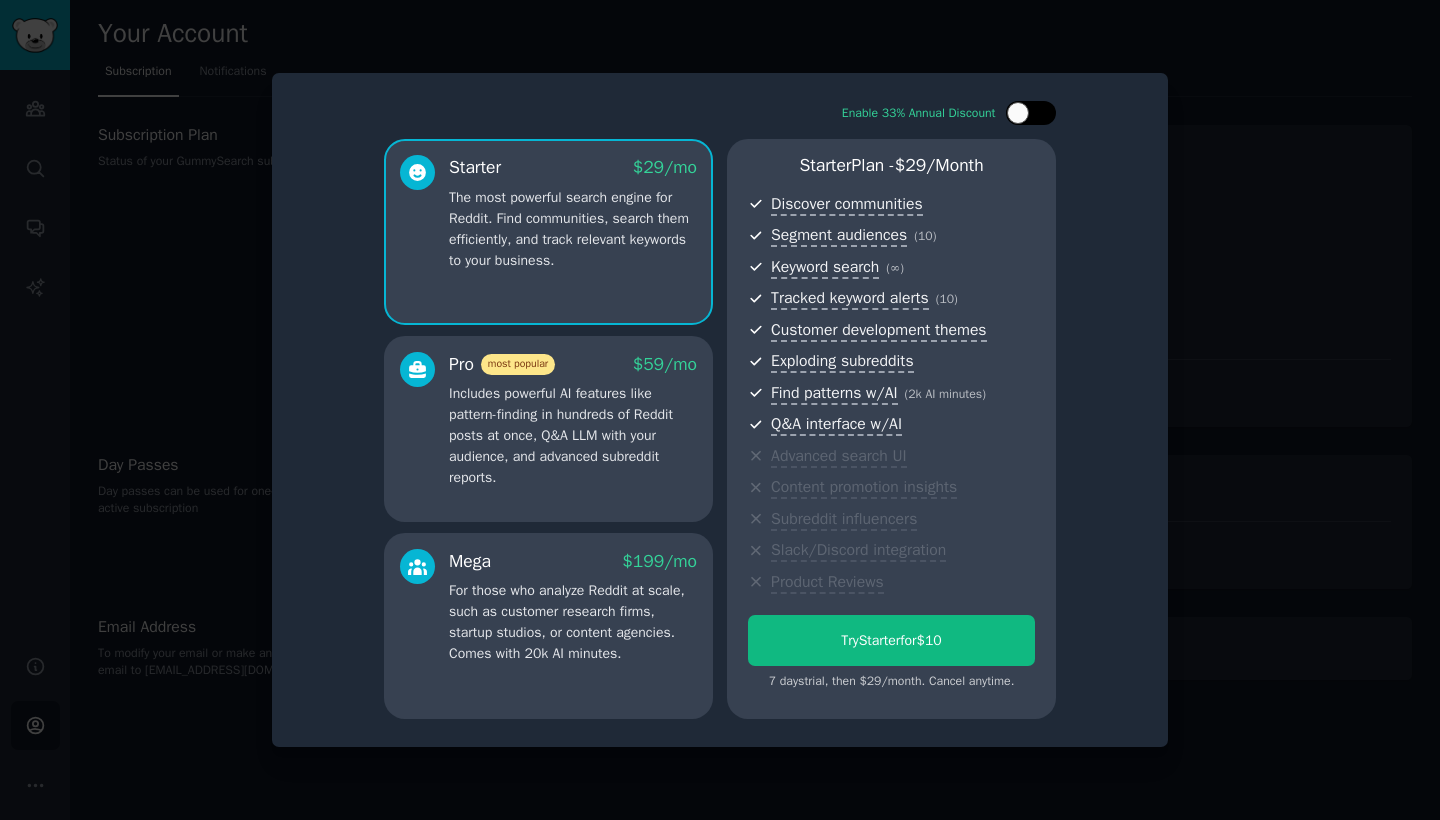 click at bounding box center [1031, 113] 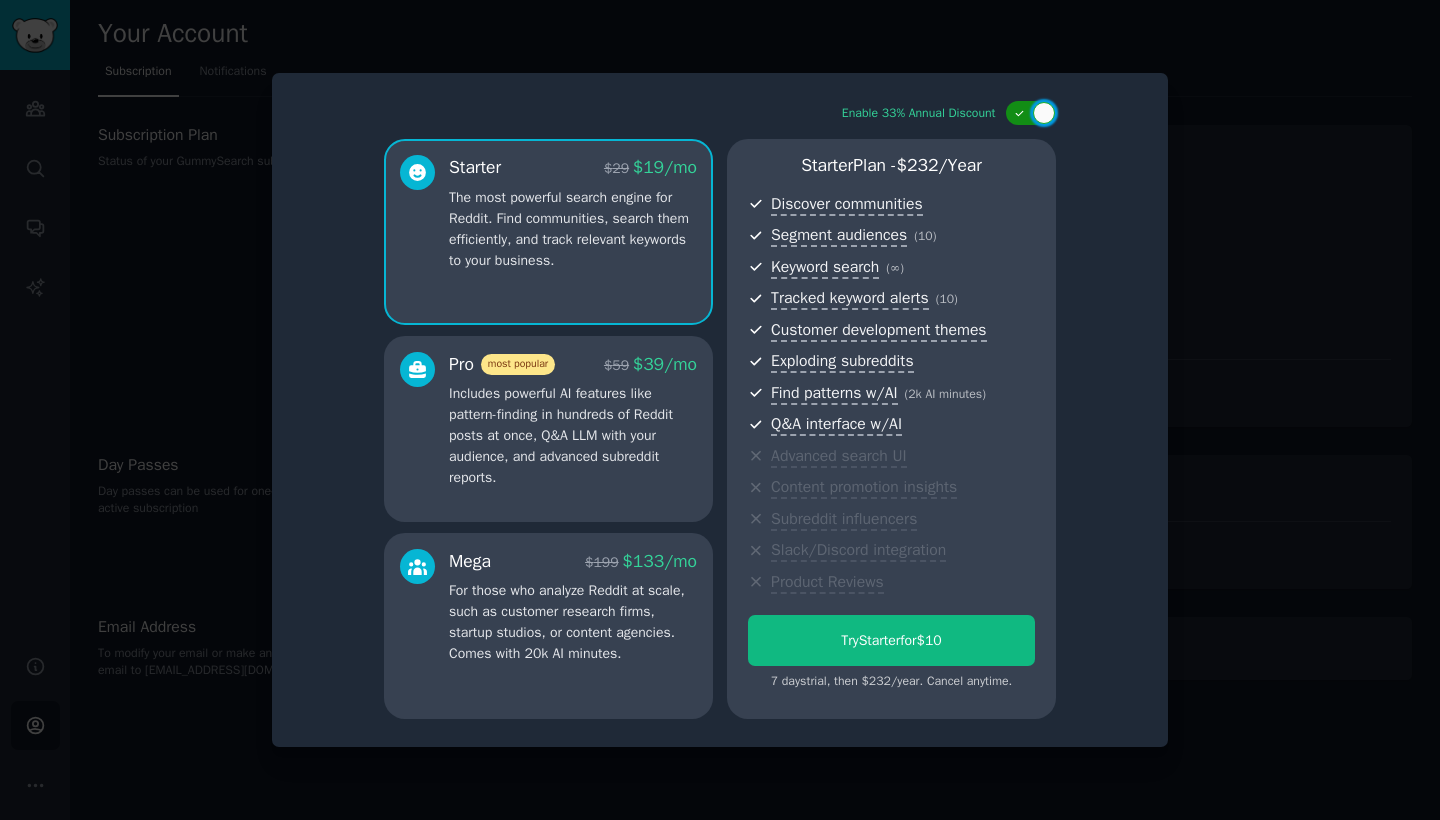 click at bounding box center (1044, 113) 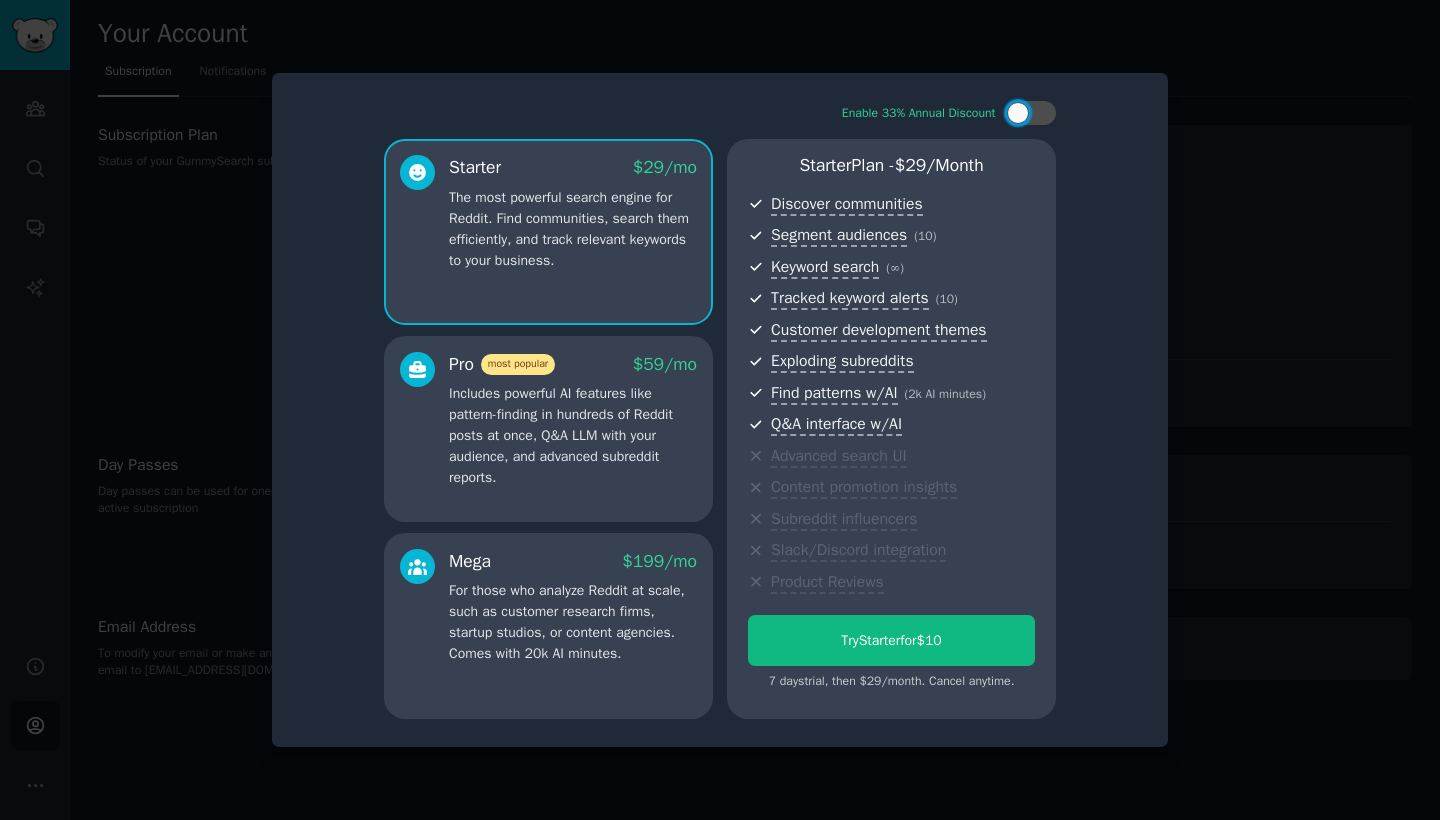 click at bounding box center (720, 410) 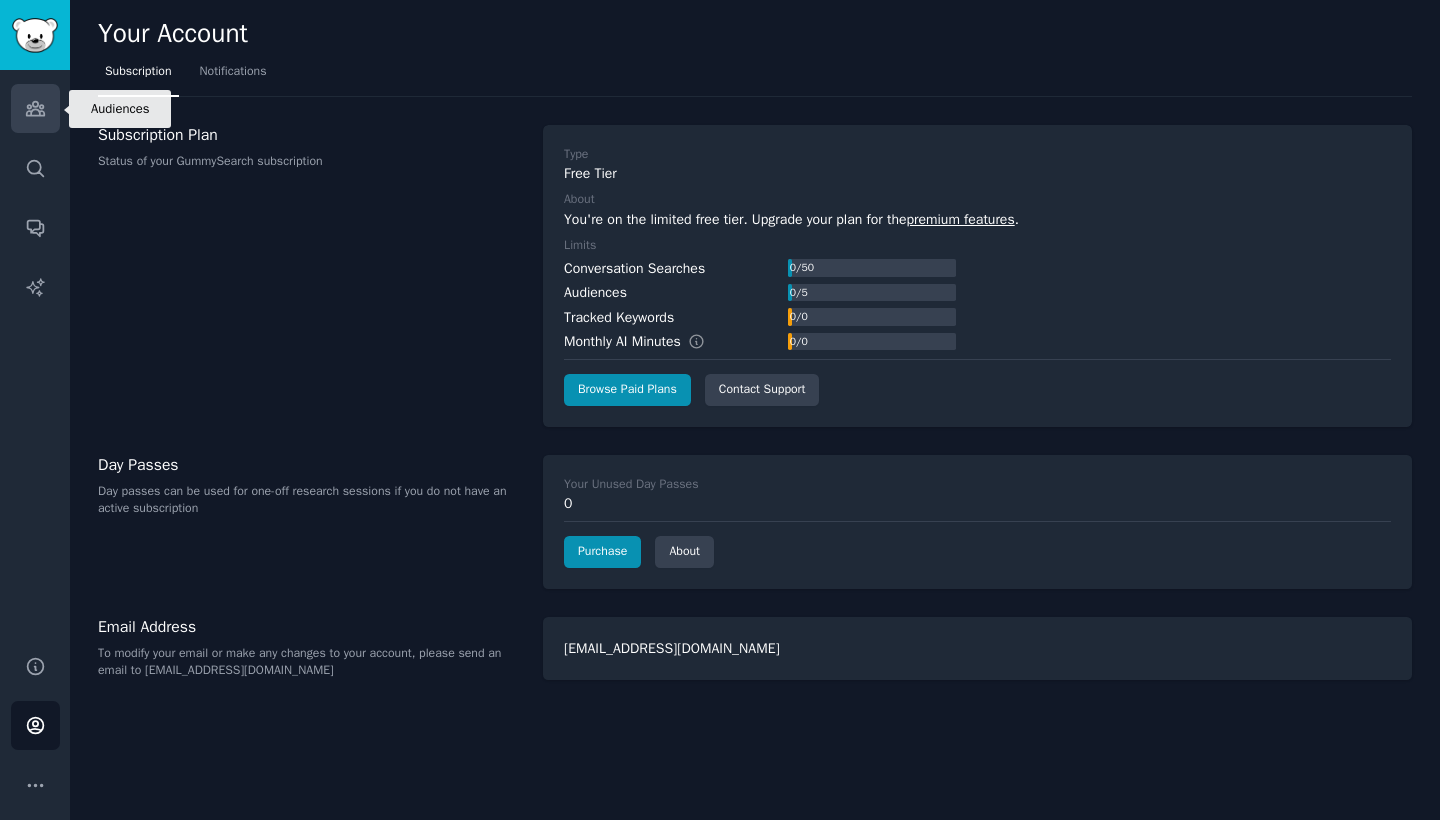 click 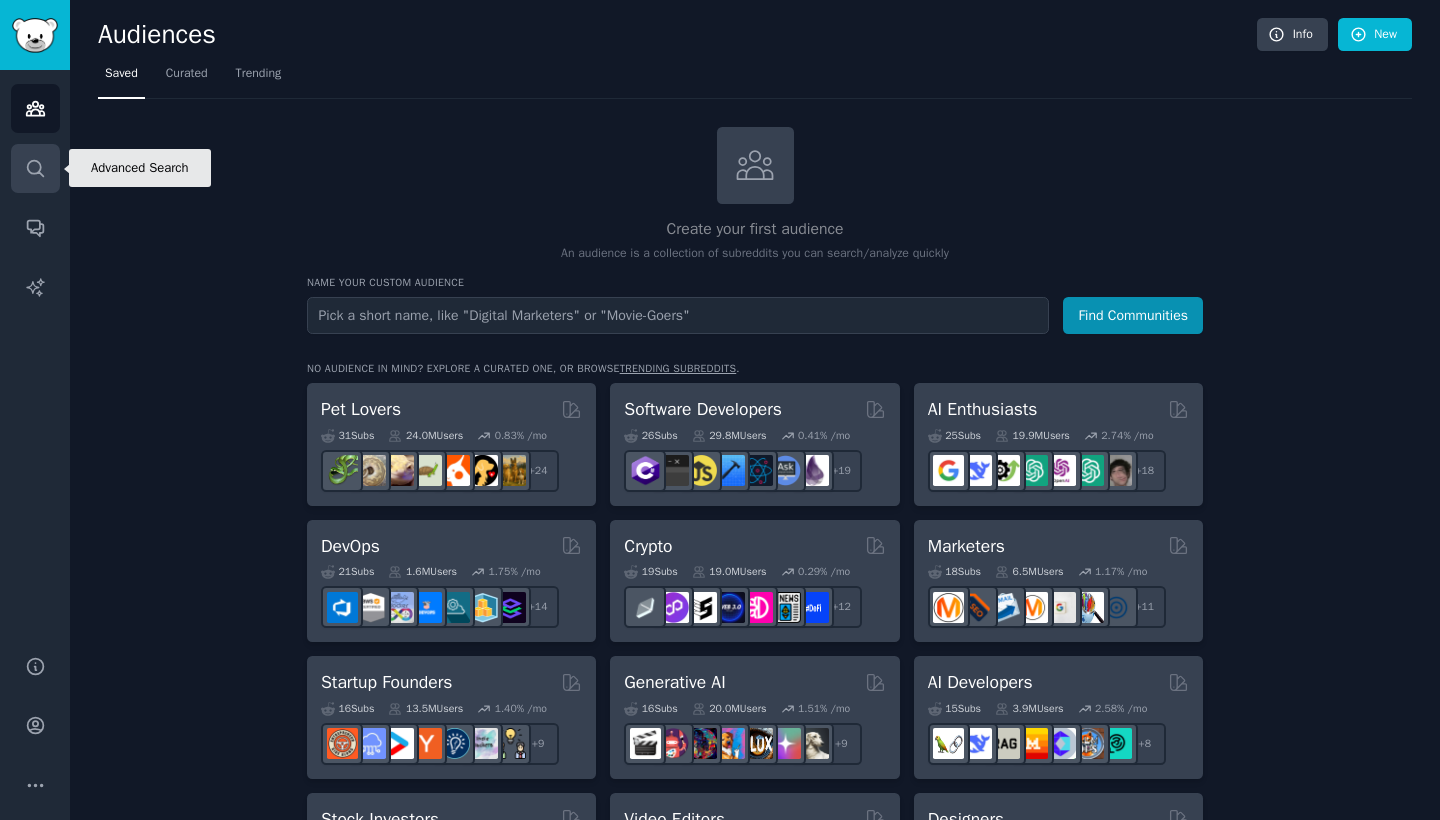 click 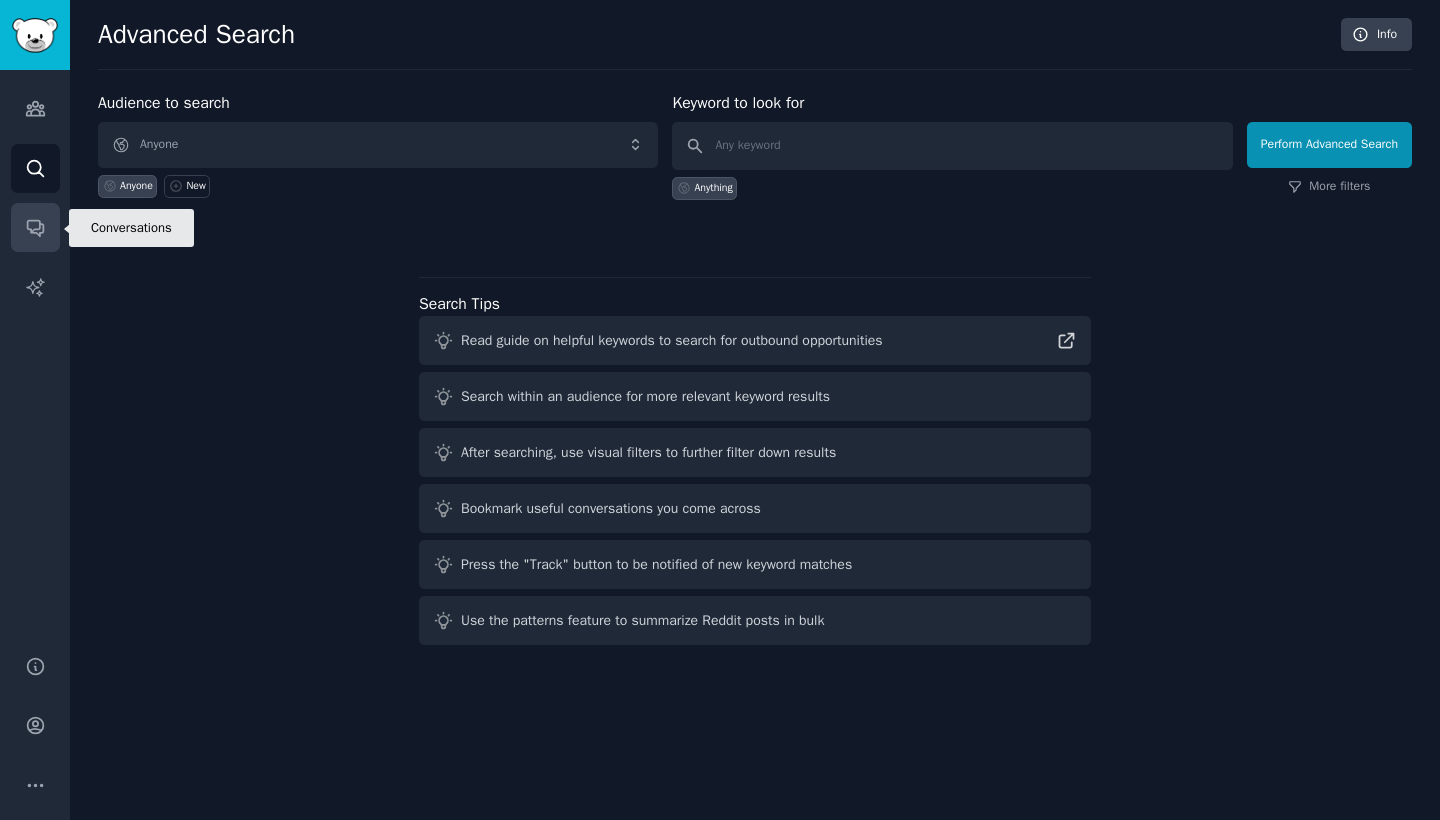 click 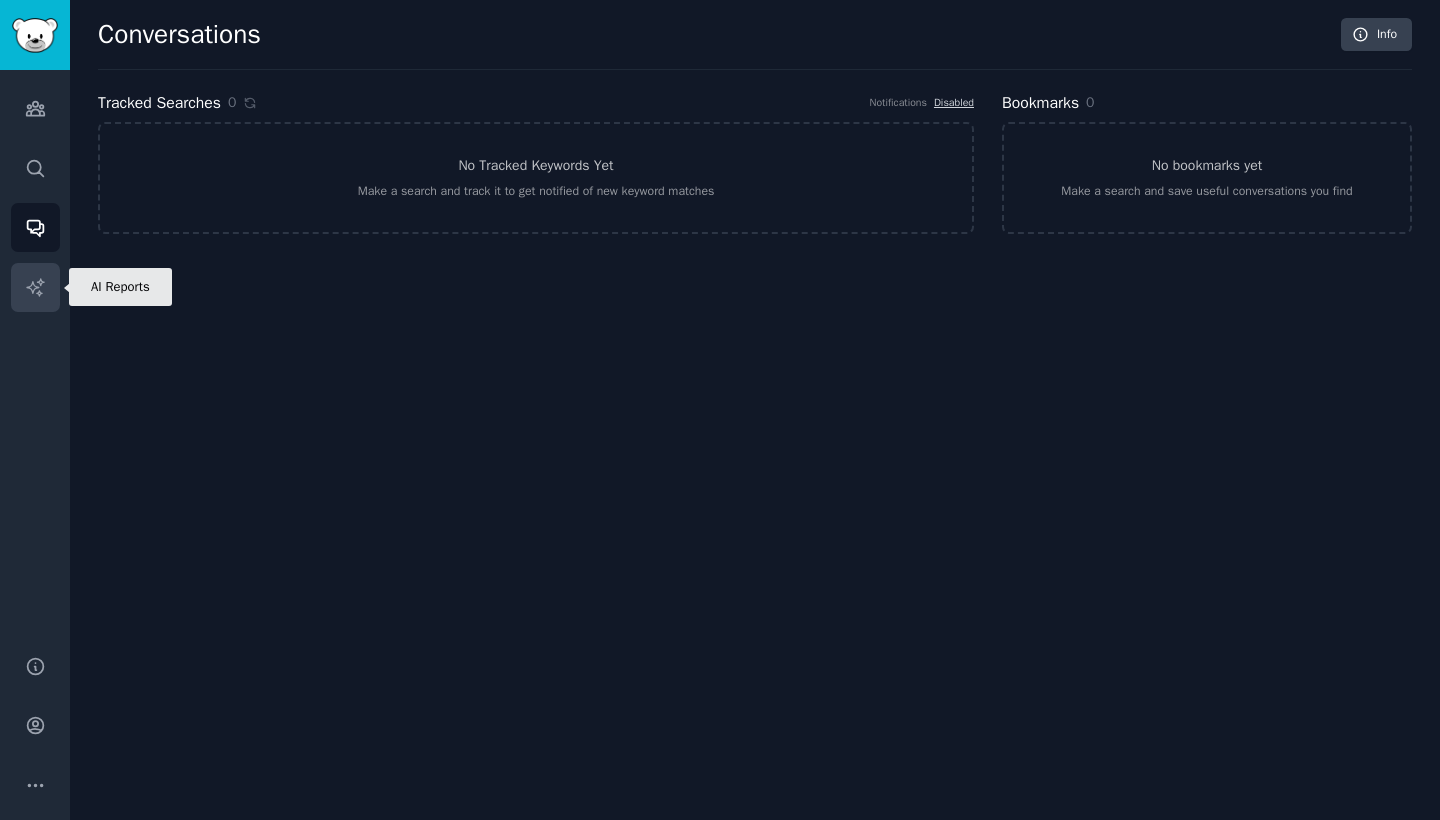 click 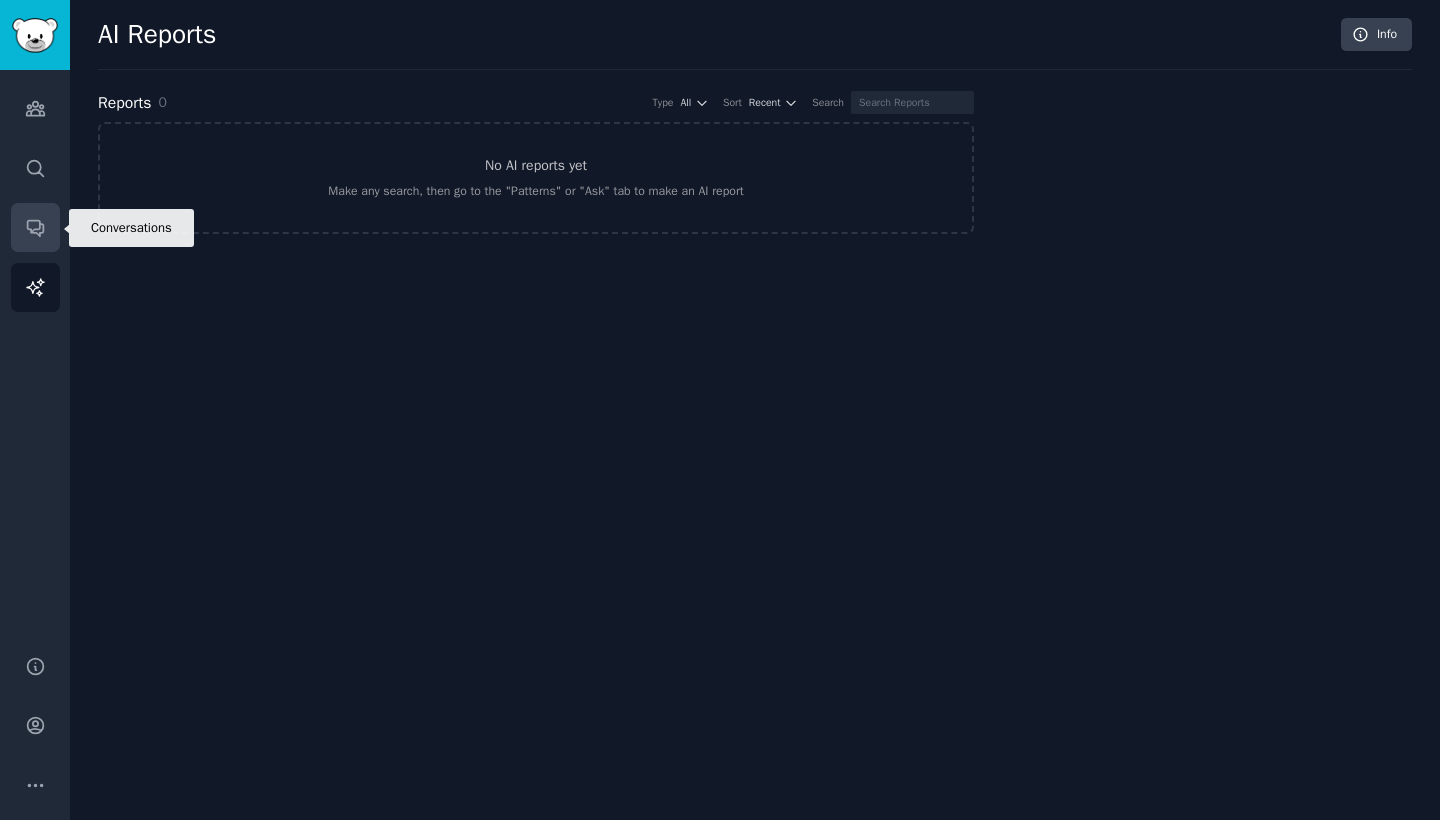 click on "Conversations" at bounding box center (35, 227) 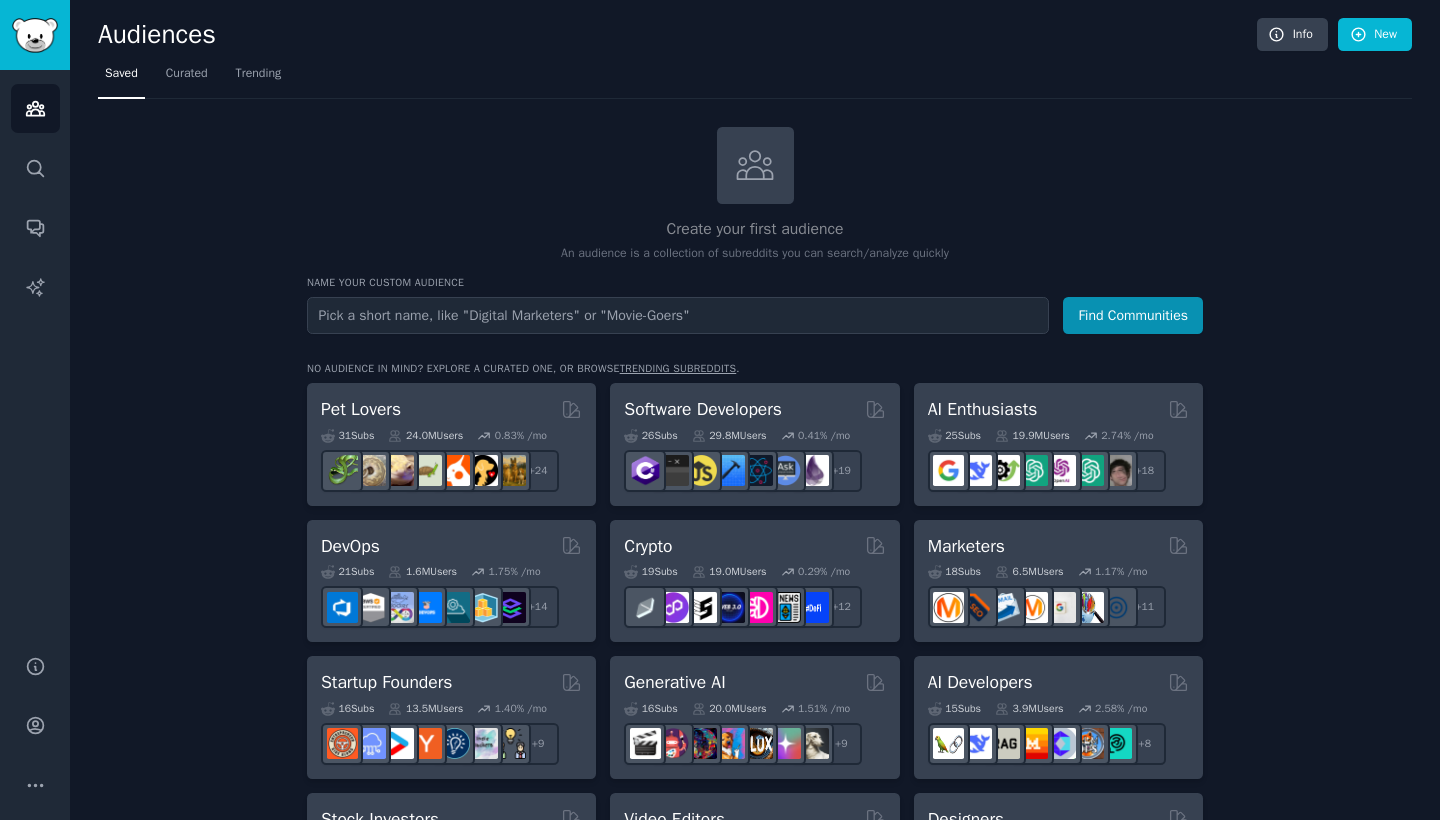 scroll, scrollTop: 0, scrollLeft: 0, axis: both 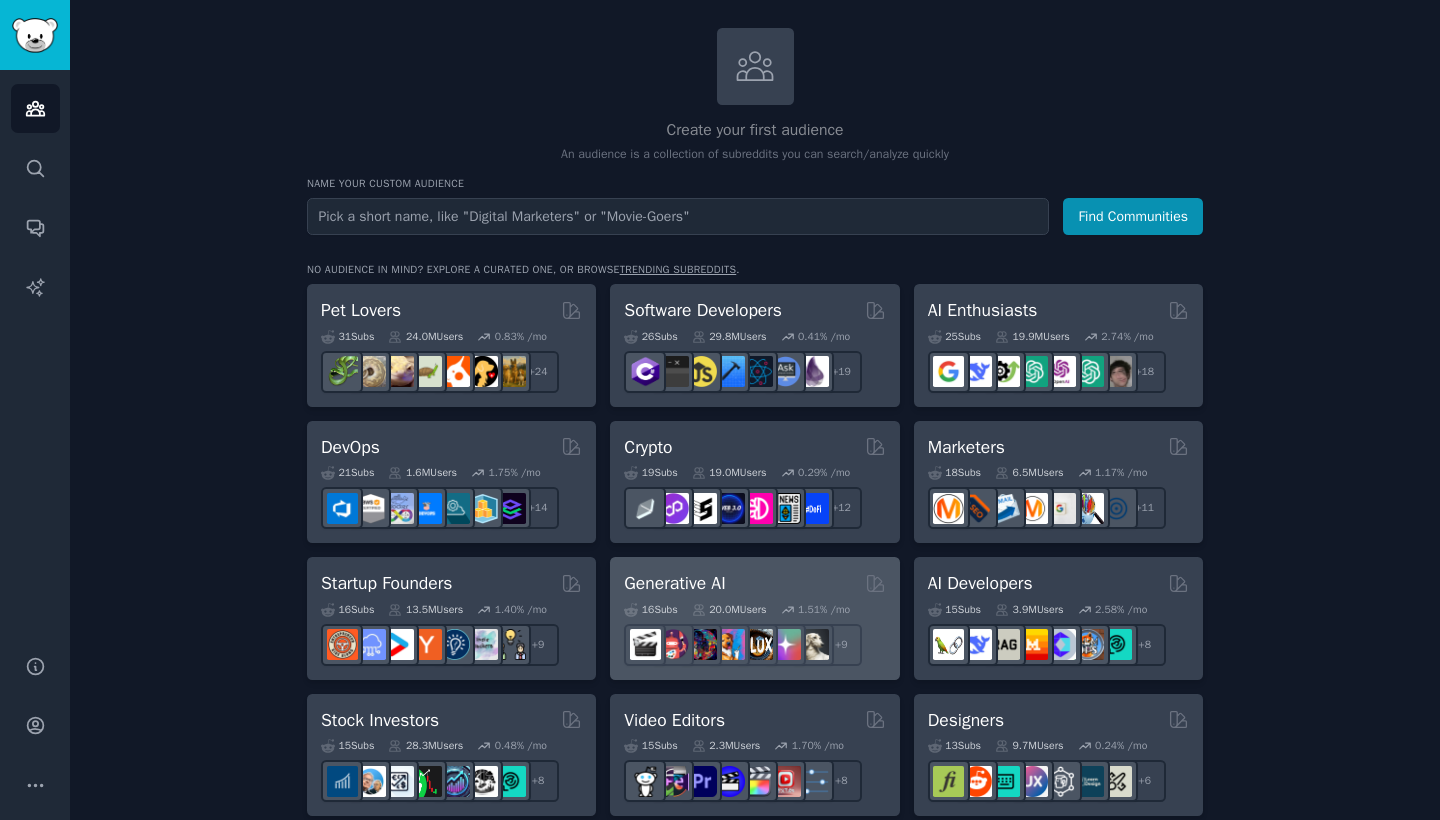 click on "Generative AI" at bounding box center (674, 583) 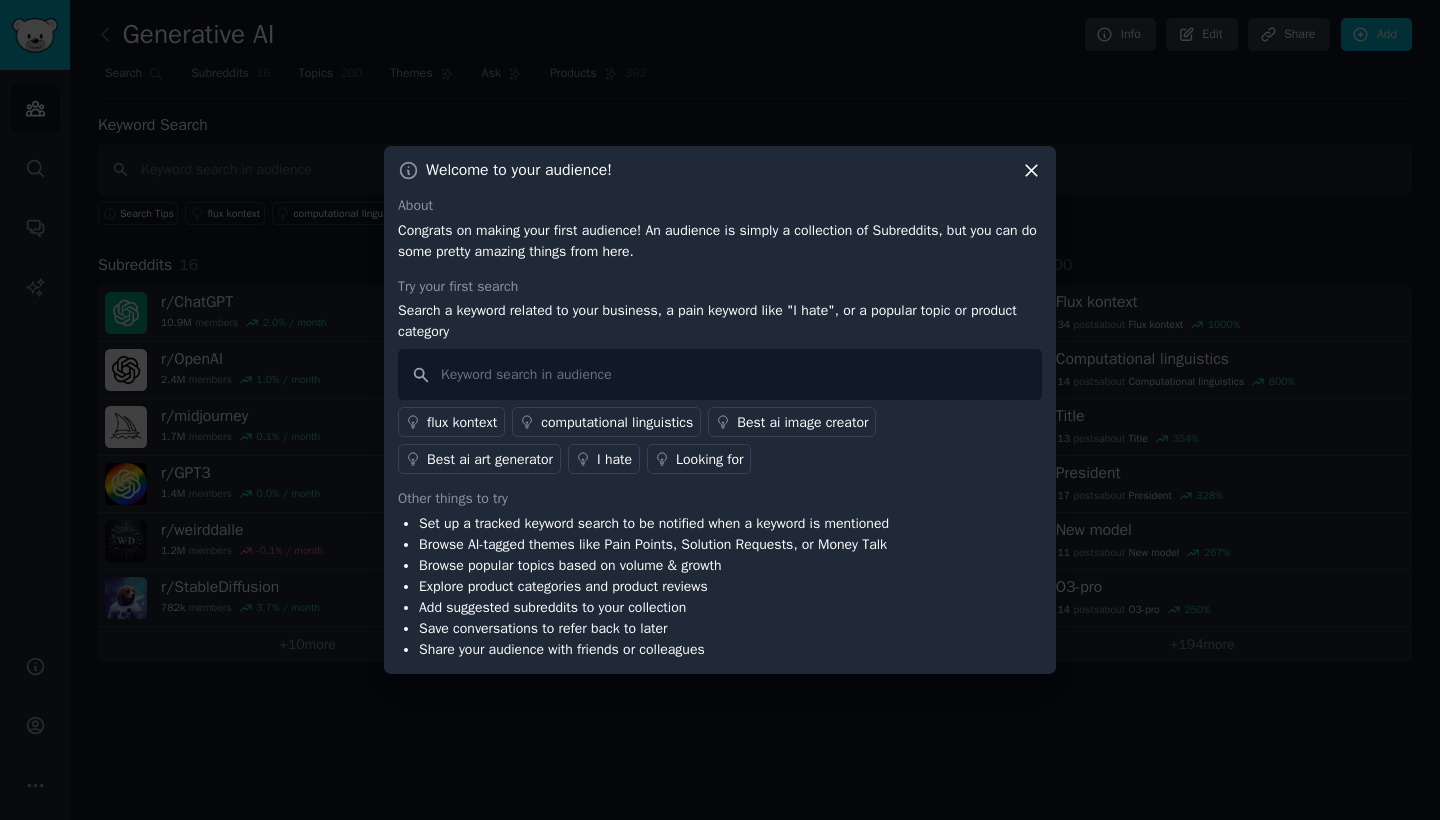 click 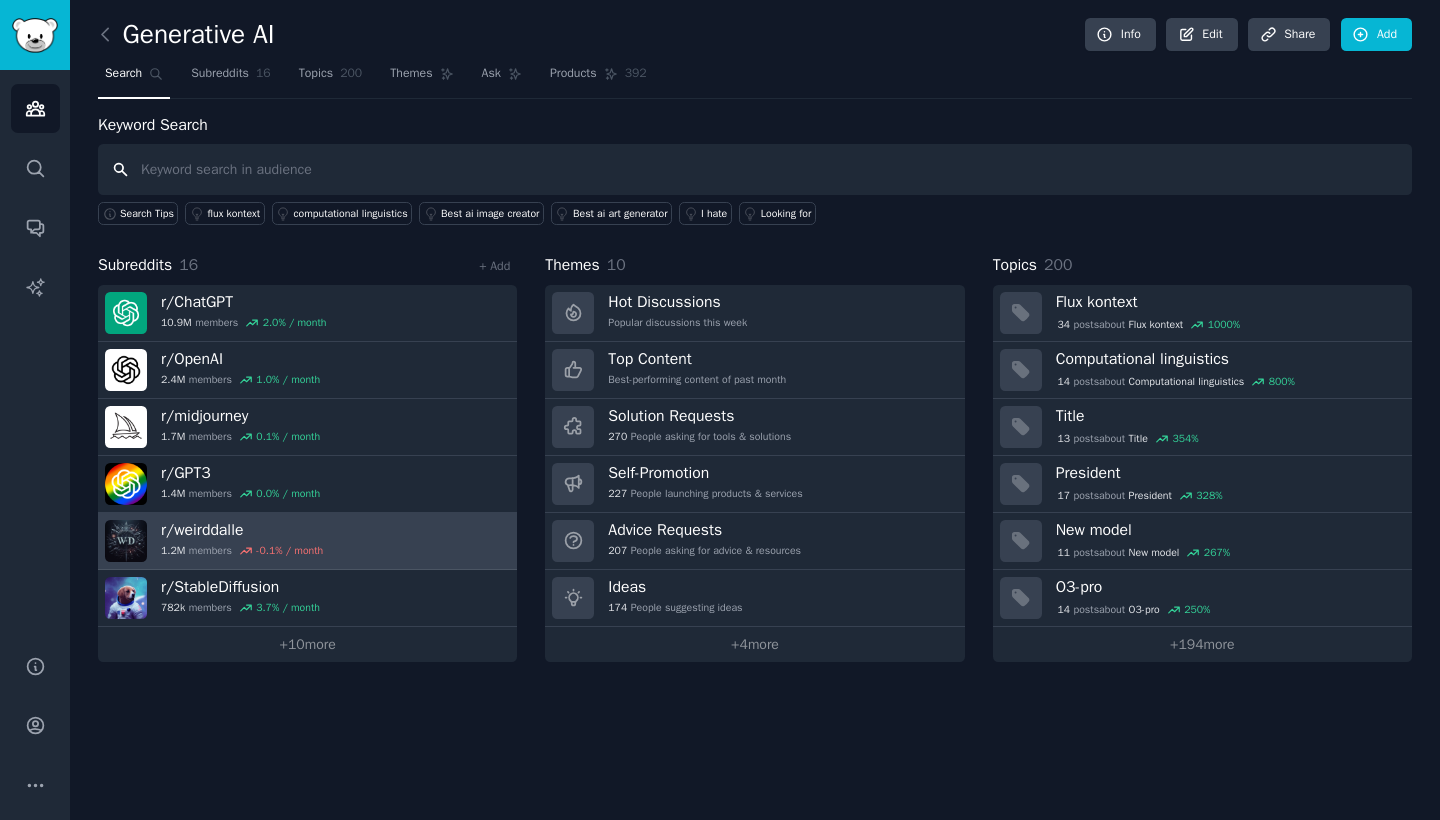 scroll, scrollTop: 0, scrollLeft: 0, axis: both 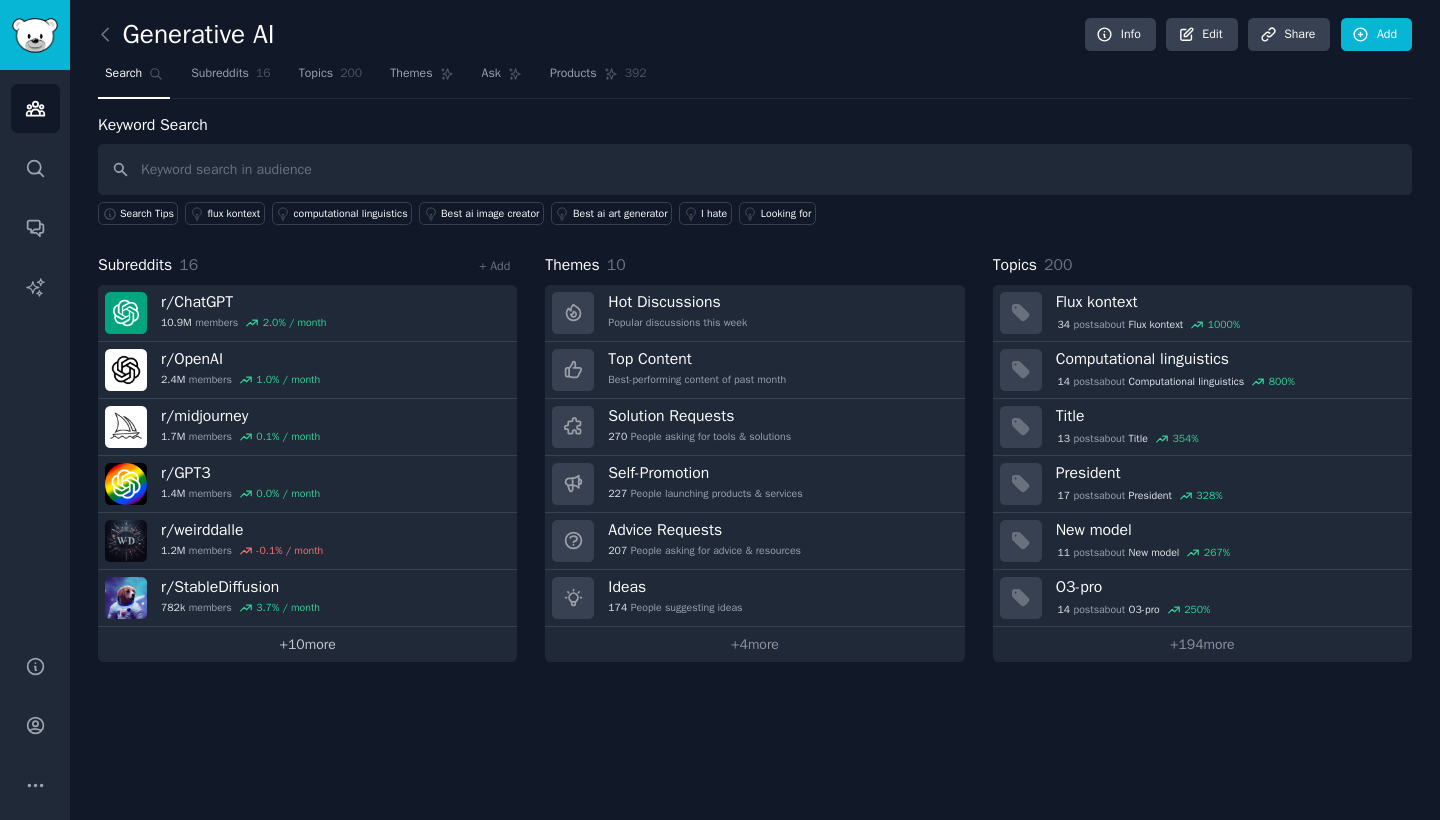 click on "+  10  more" at bounding box center (307, 644) 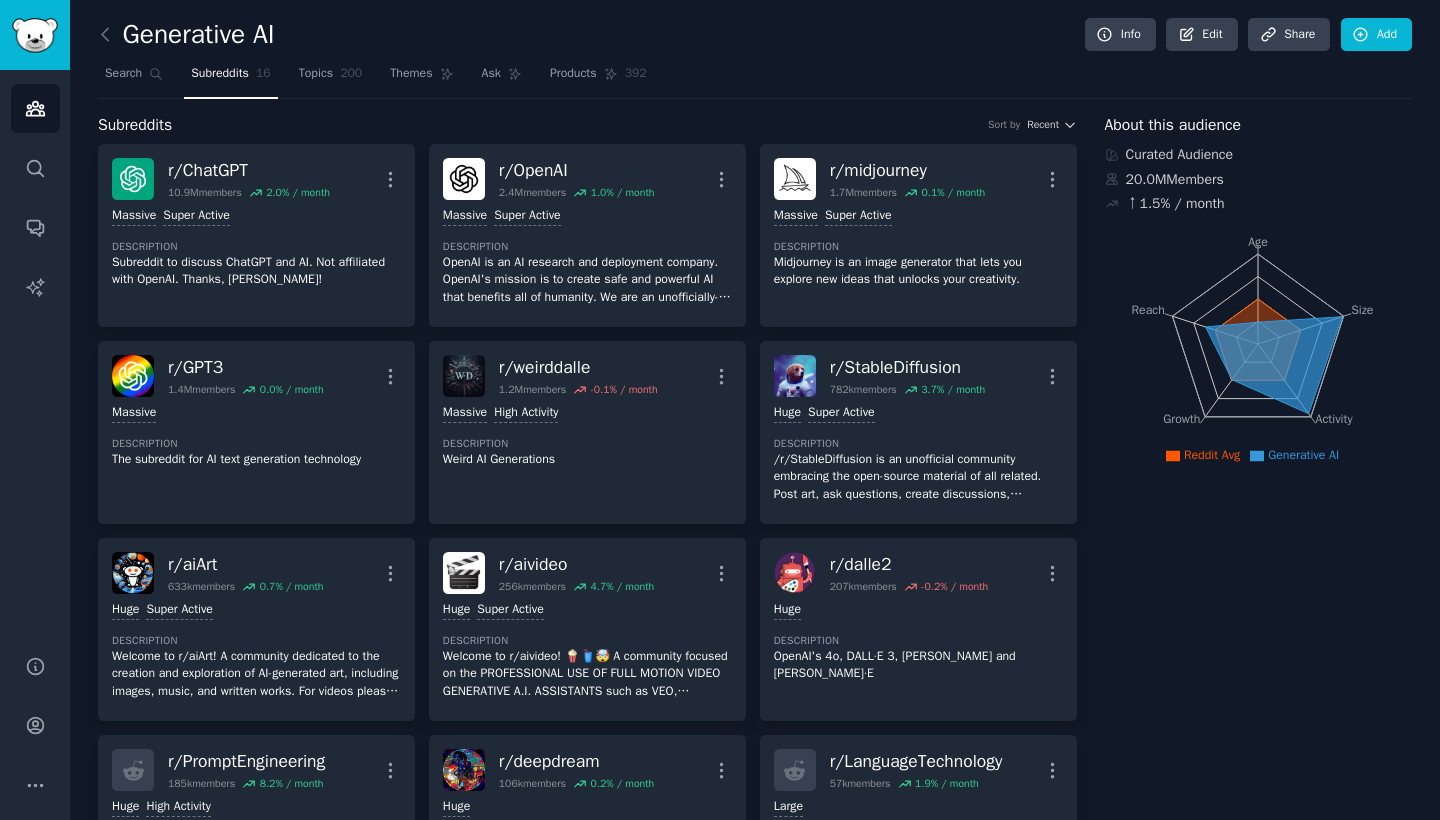 click on "Generative AI Info Edit Share Add Search Subreddits 16 Topics 200 Themes Ask Products 392 Subreddits Sort by Recent r/ ChatGPT 10.9M  members 2.0 % / month More Massive Super Active Description Subreddit to discuss ChatGPT and AI. Not affiliated with OpenAI. Thanks, [PERSON_NAME]! r/ OpenAI 2.4M  members 1.0 % / month More Massive Super Active Description OpenAI is an AI research and deployment company. OpenAI's mission is to create safe and powerful AI that benefits all of humanity. We are an unofficially-run community. OpenAI makes Sora, ChatGPT, and DALL·E 3. r/ midjourney 1.7M  members 0.1 % / month More Massive Super Active Description Midjourney is an image generator that lets you explore new ideas that unlocks your creativity.  r/ GPT3 1.4M  members 0.0 % / month More Massive Description The subreddit for AI text generation technology  r/ weirddalle 1.2M  members -0.1 % / month More Massive High Activity Description Weird AI Generations r/ StableDiffusion 782k  members 3.7 % / month More Huge Super Active r/ r/" 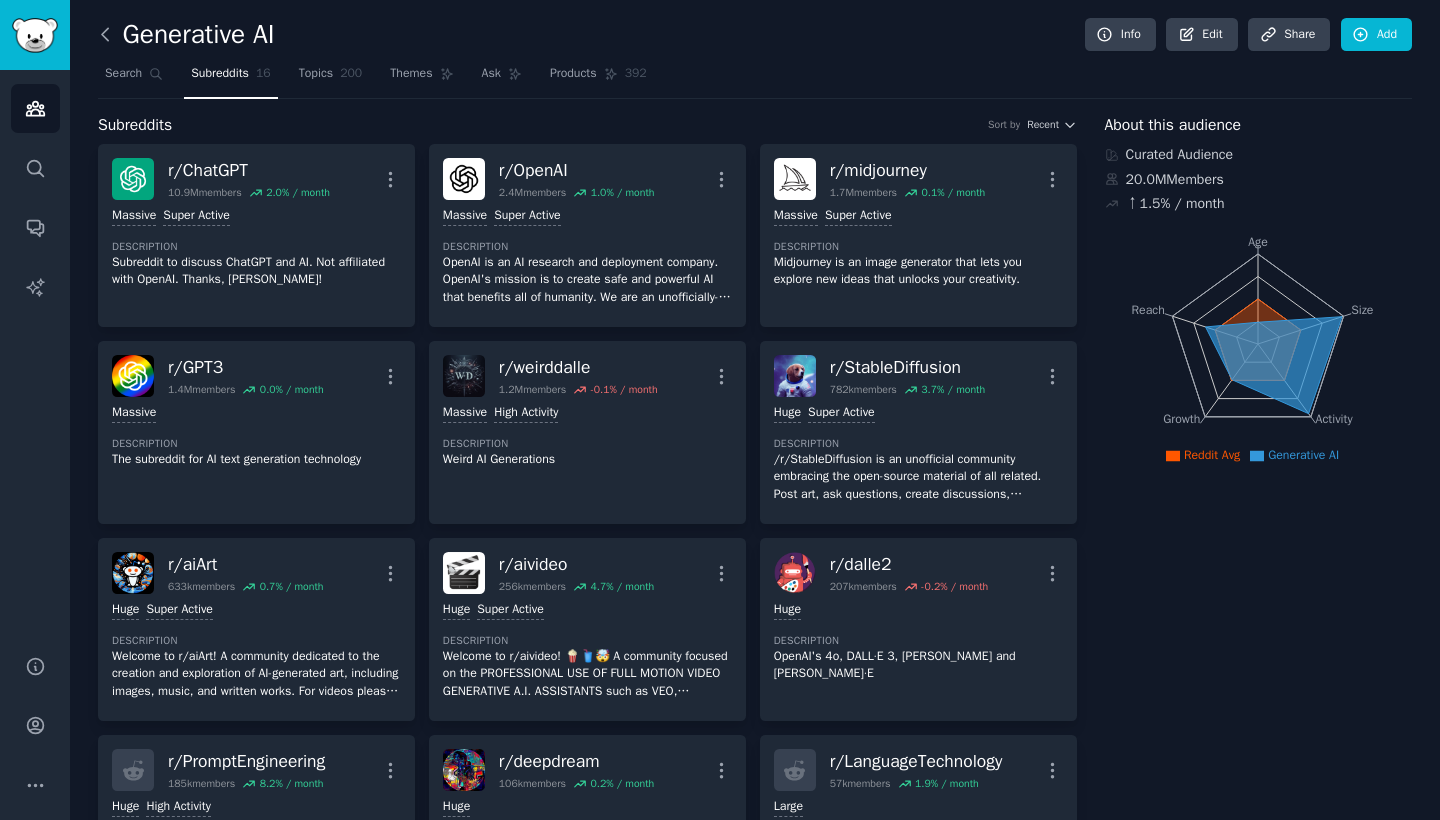 click 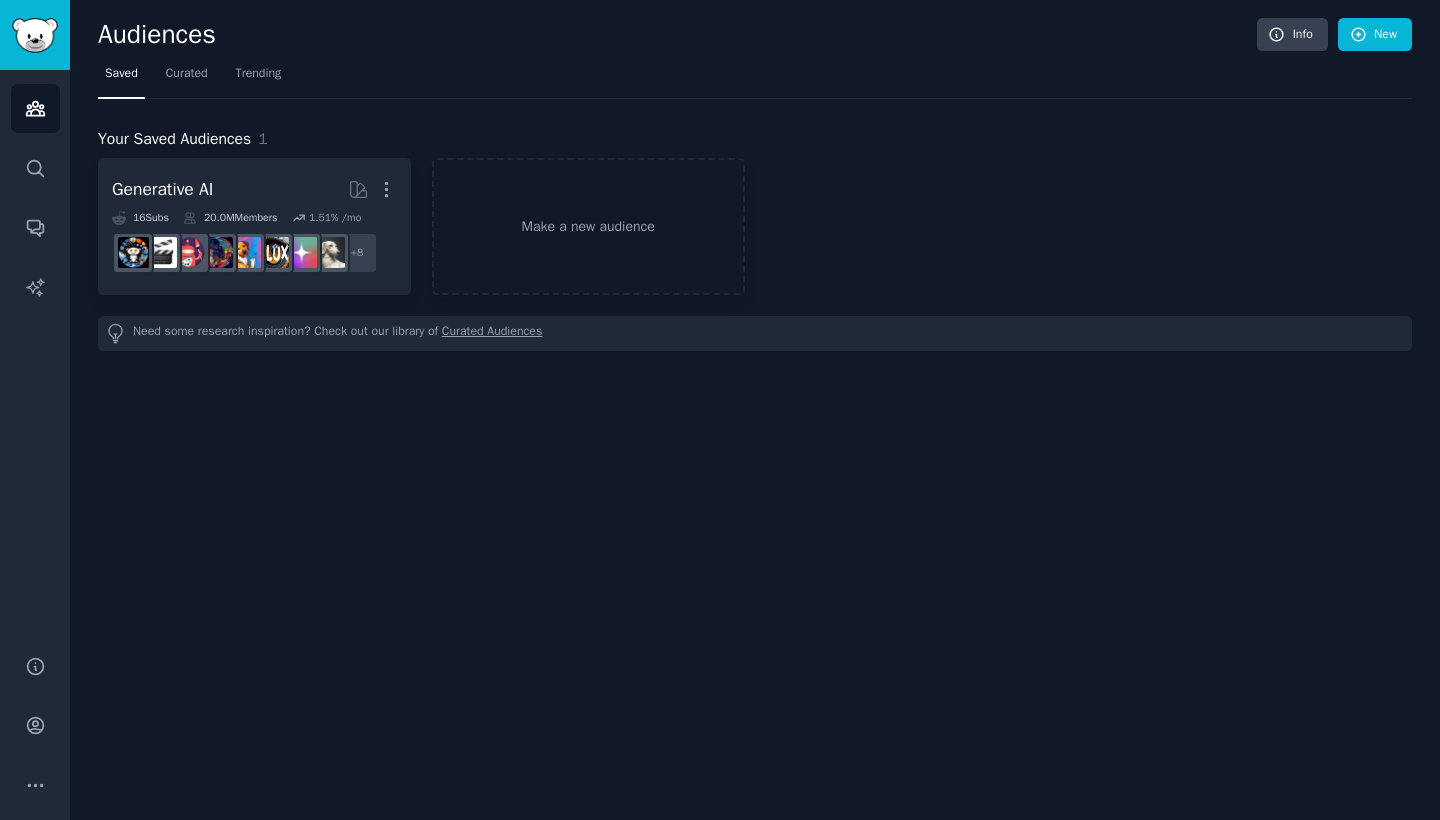 click on "Audiences" at bounding box center [677, 35] 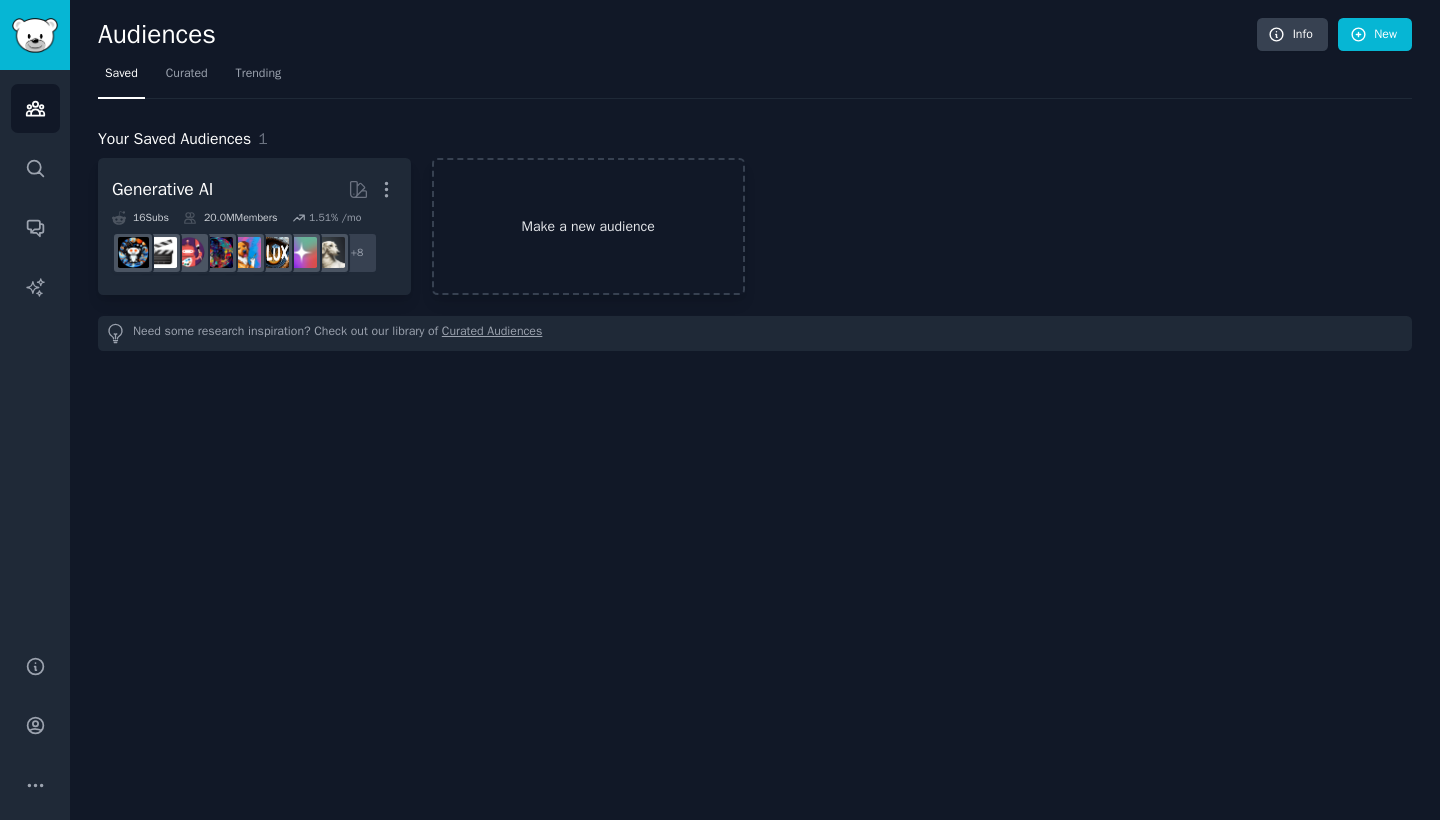 click on "Make a new audience" at bounding box center (588, 226) 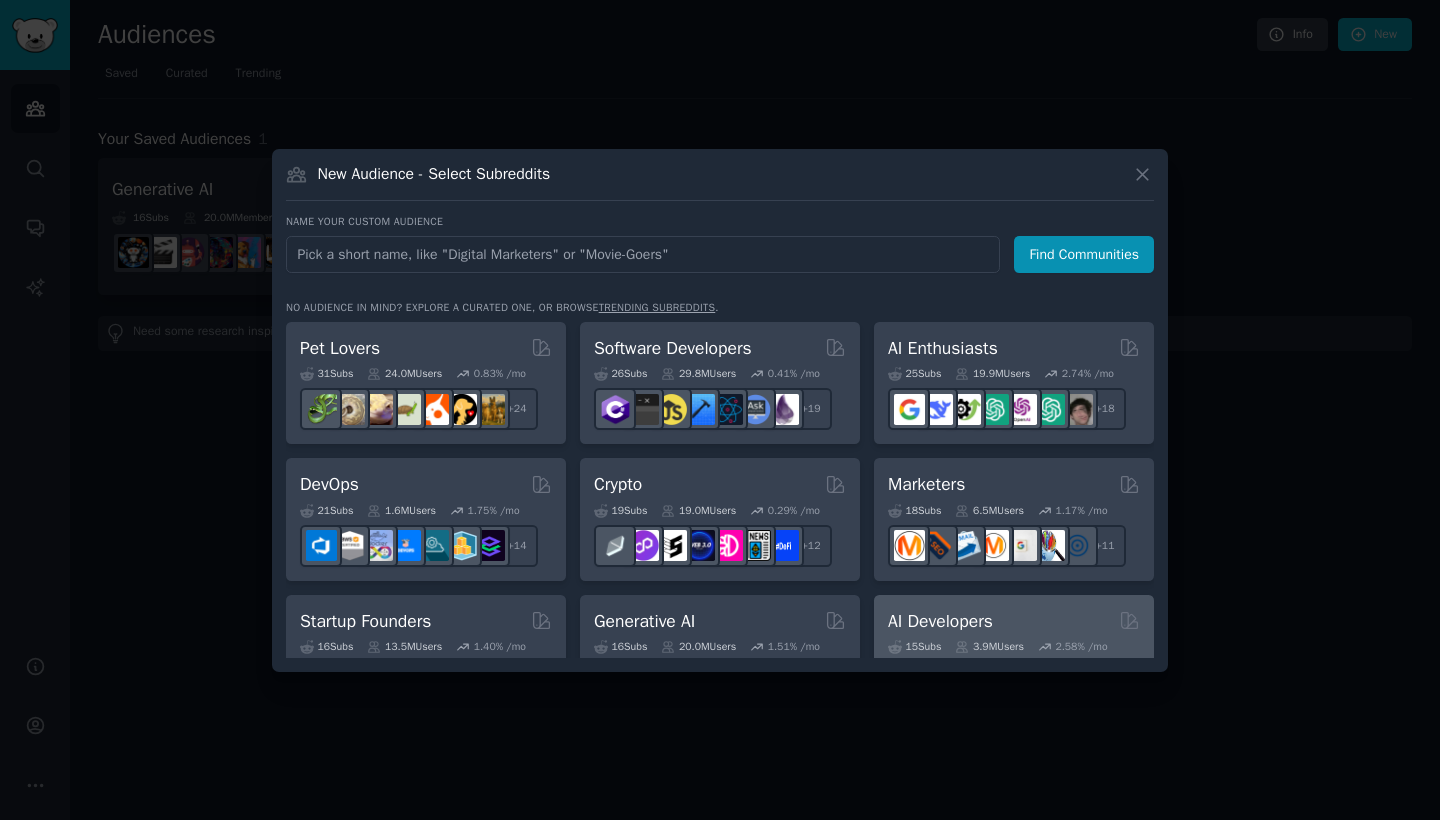 click on "AI Developers" at bounding box center (940, 621) 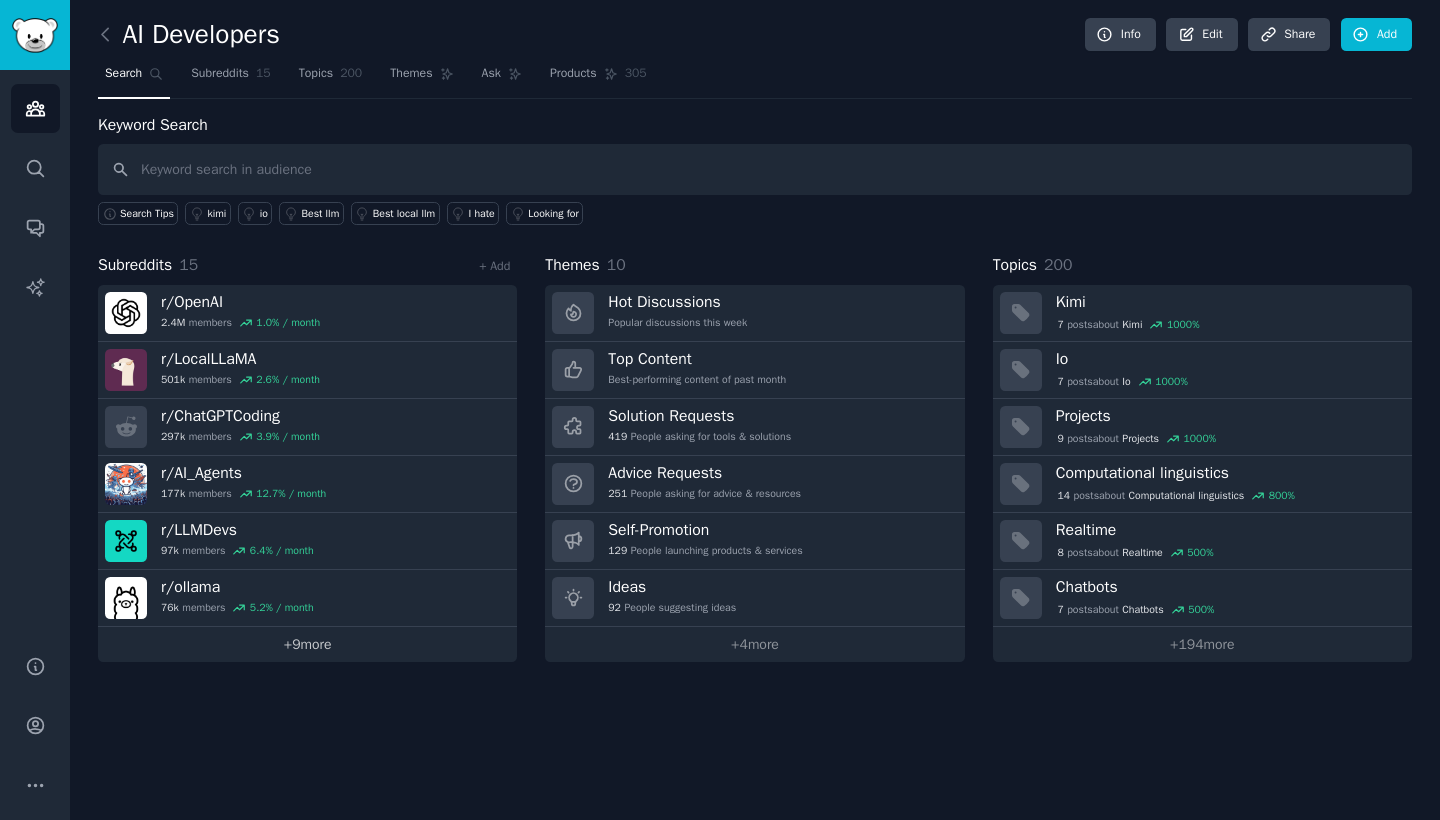 click on "+  9  more" at bounding box center [307, 644] 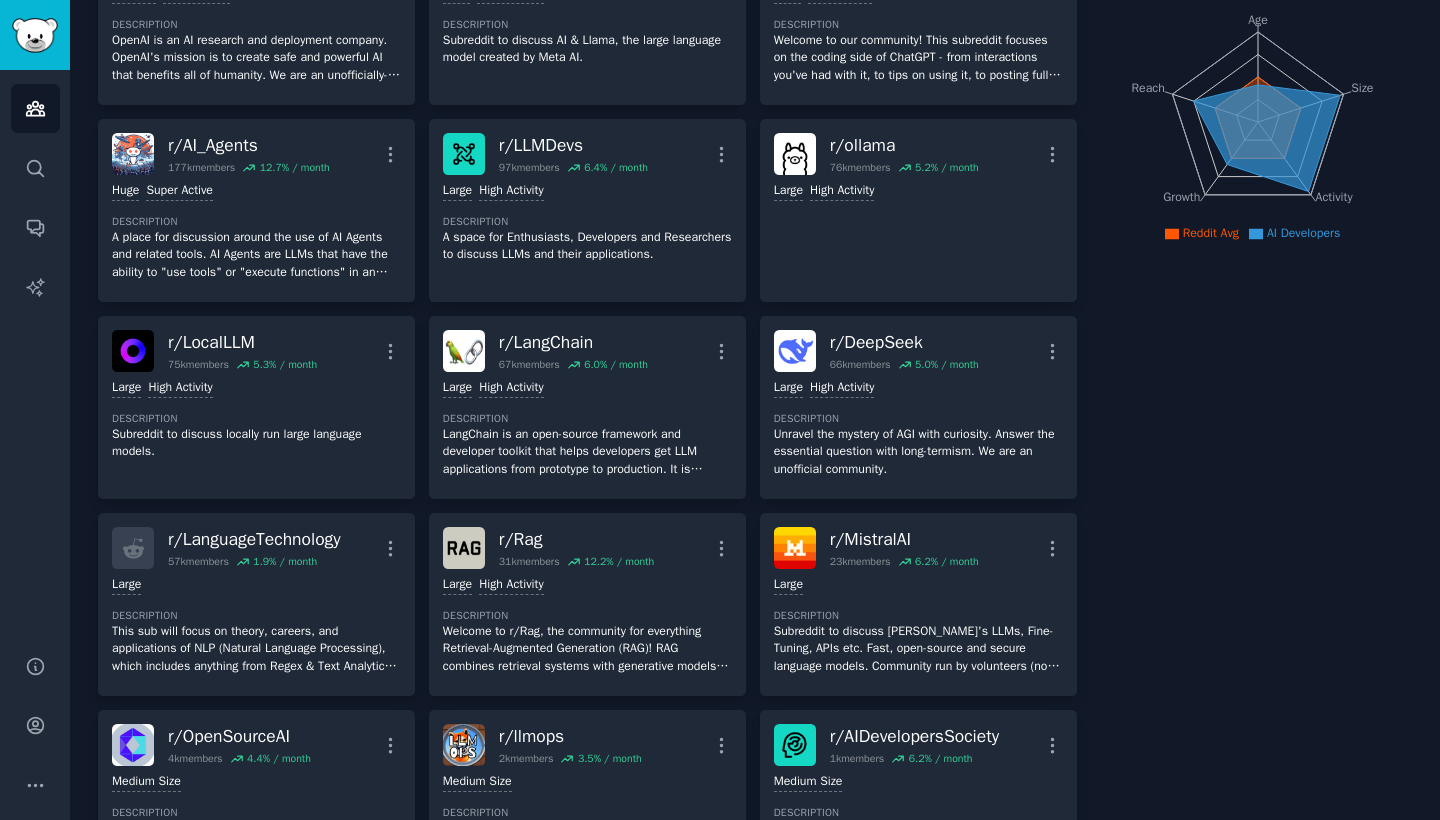 scroll, scrollTop: 229, scrollLeft: 0, axis: vertical 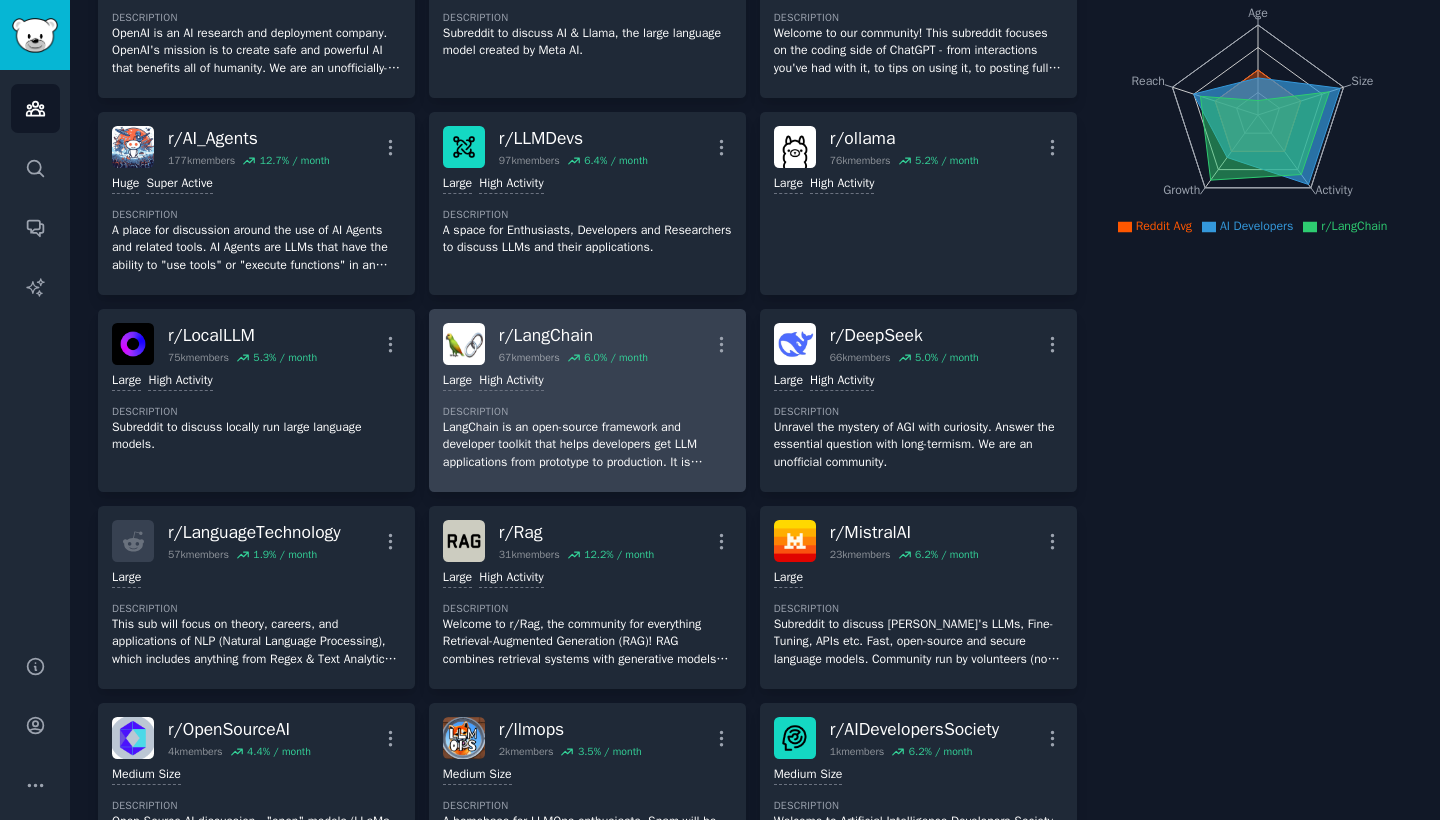 click on "r/ LangChain" at bounding box center (573, 335) 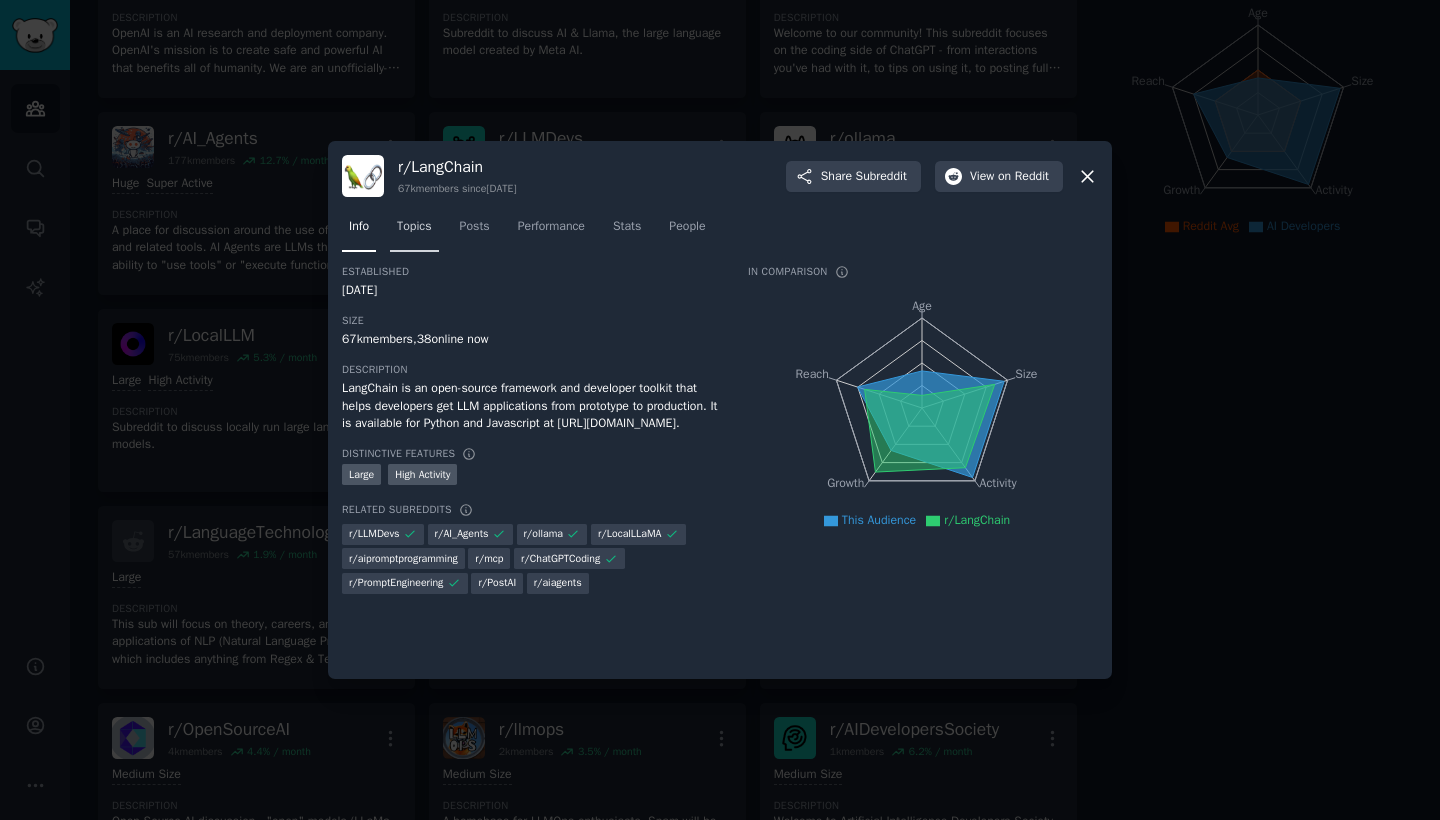 click on "Topics" at bounding box center [414, 231] 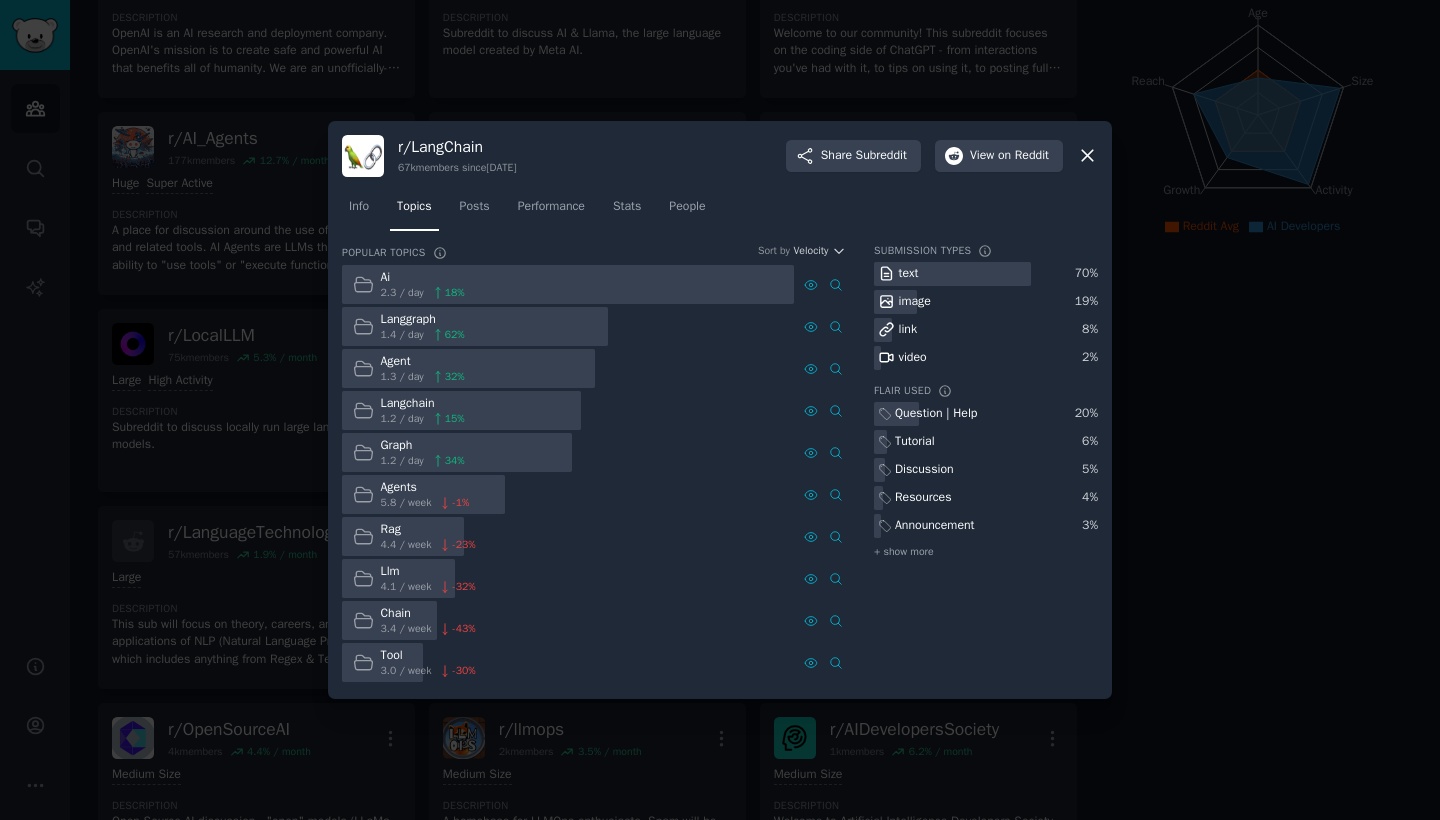 click on "Info Topics Posts Performance Stats People" 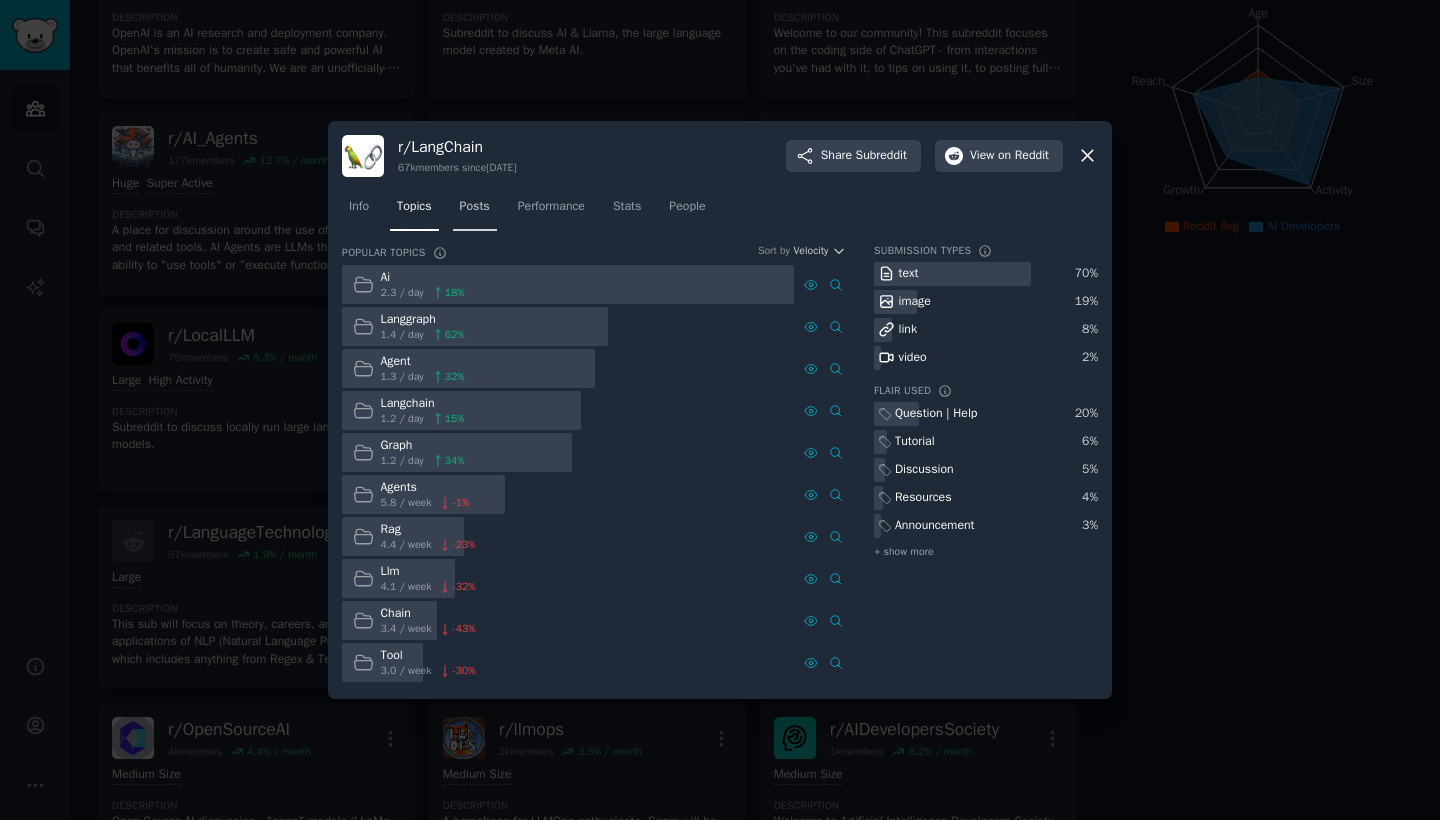 click on "Posts" at bounding box center [475, 207] 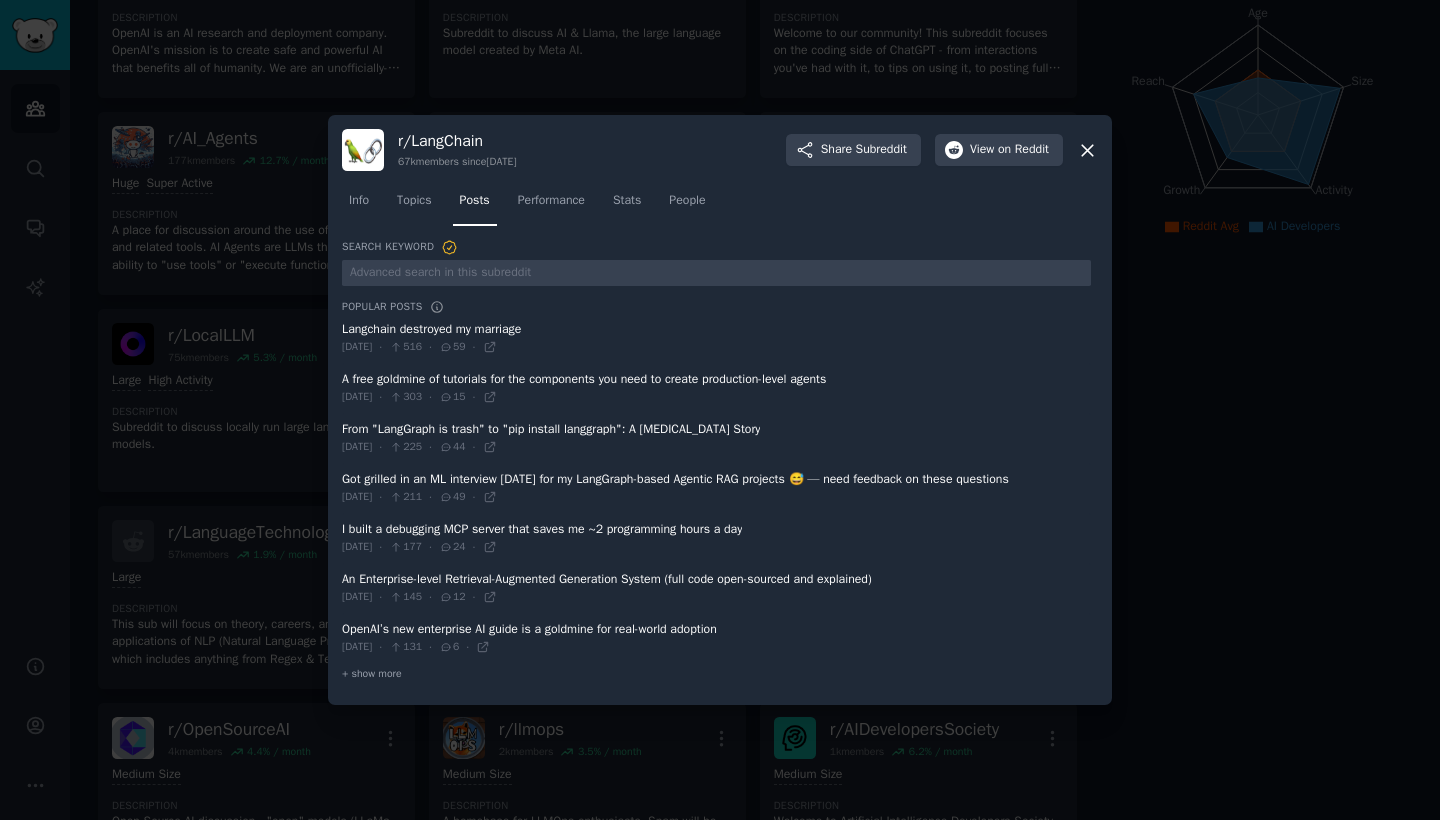 click at bounding box center (716, 338) 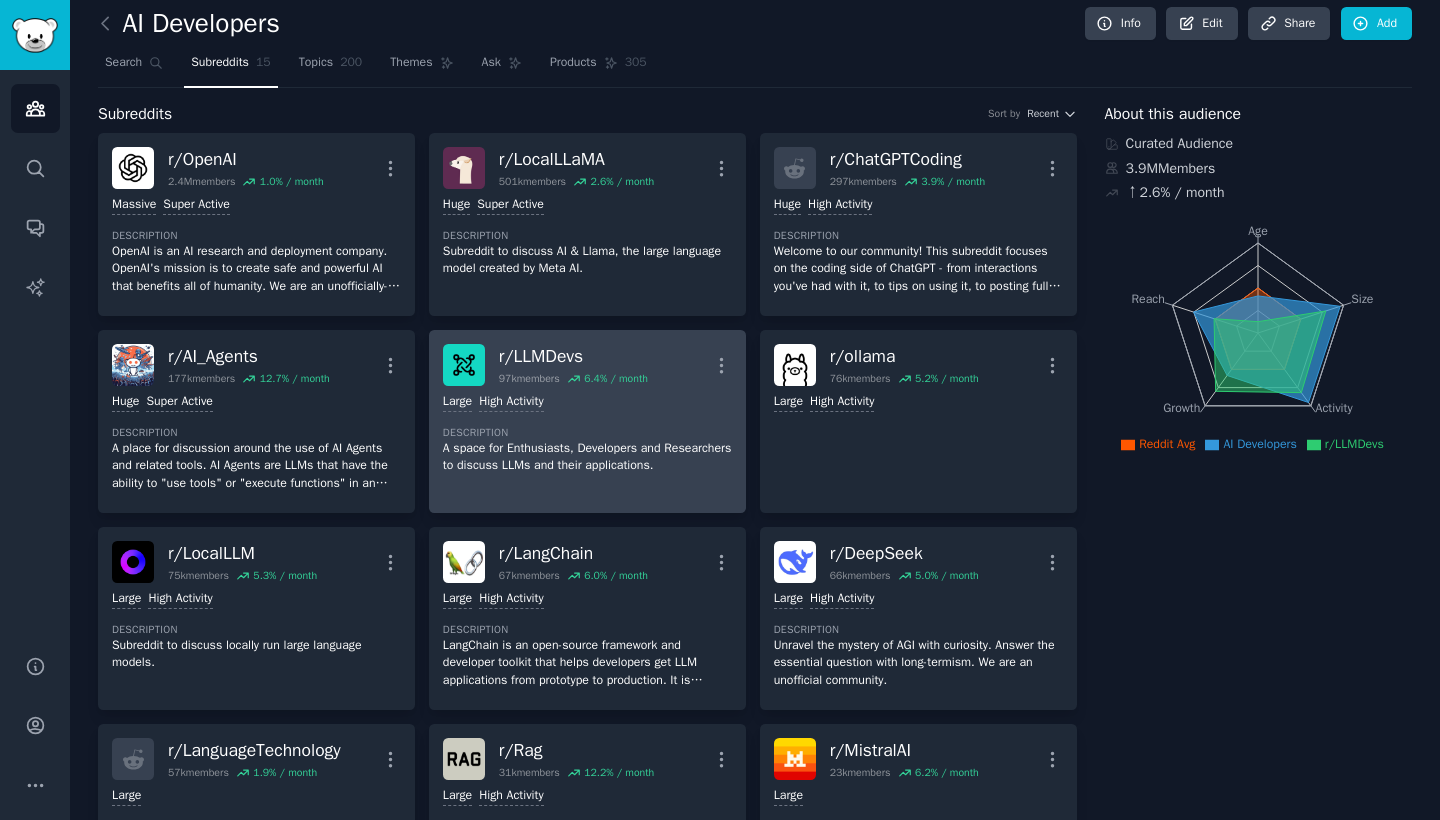 scroll, scrollTop: 0, scrollLeft: 0, axis: both 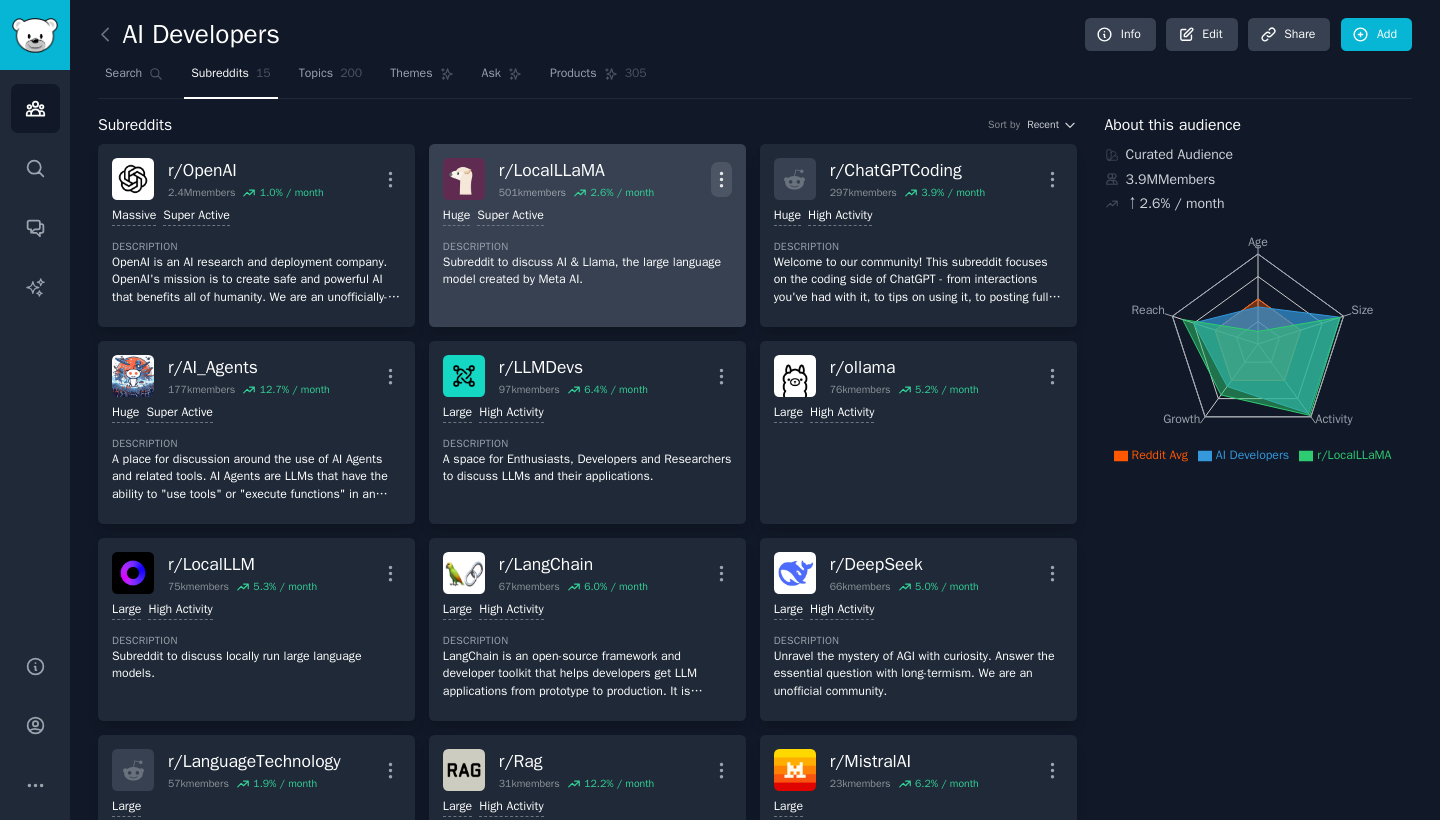 click 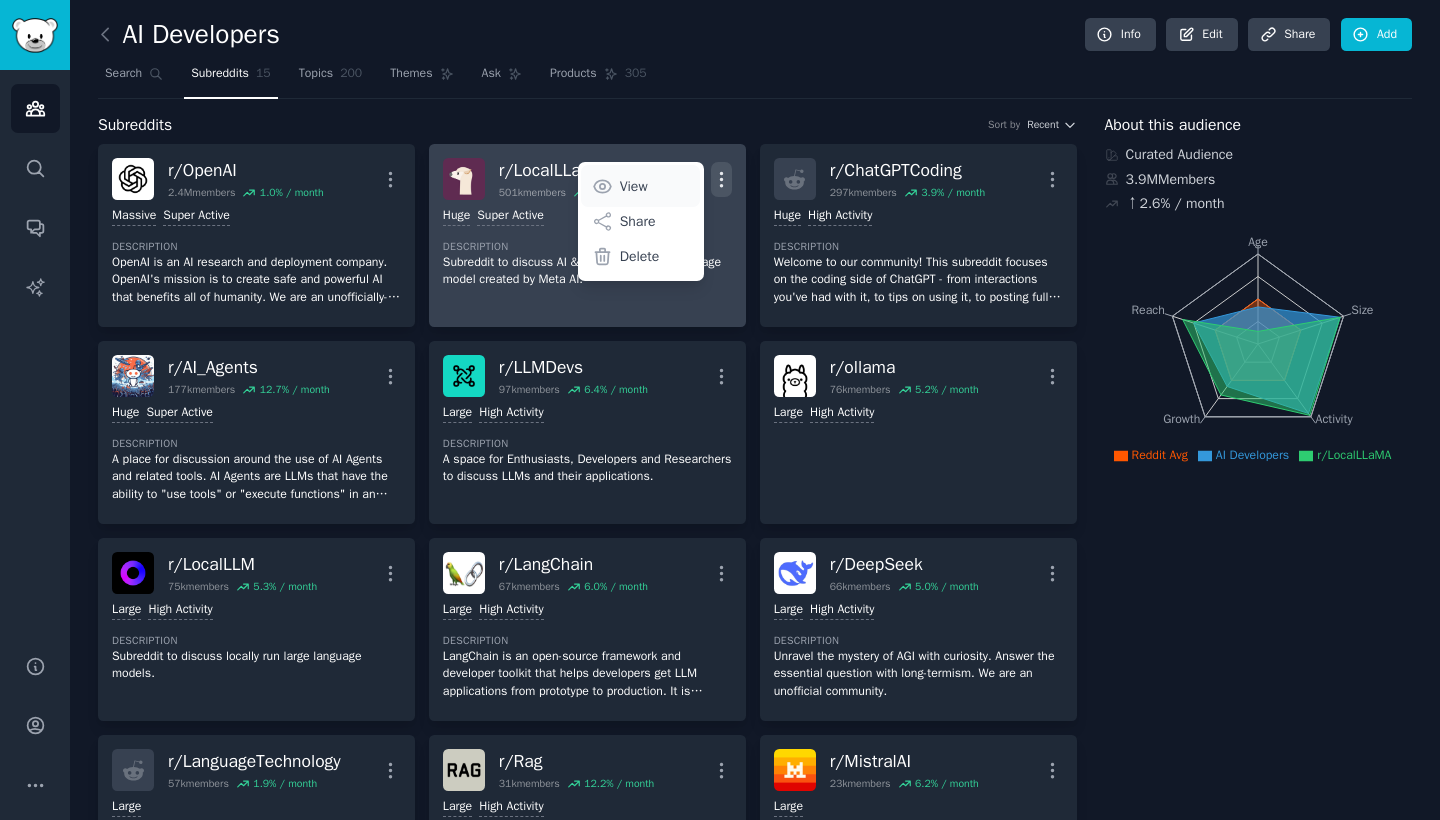 click on "View" at bounding box center [634, 186] 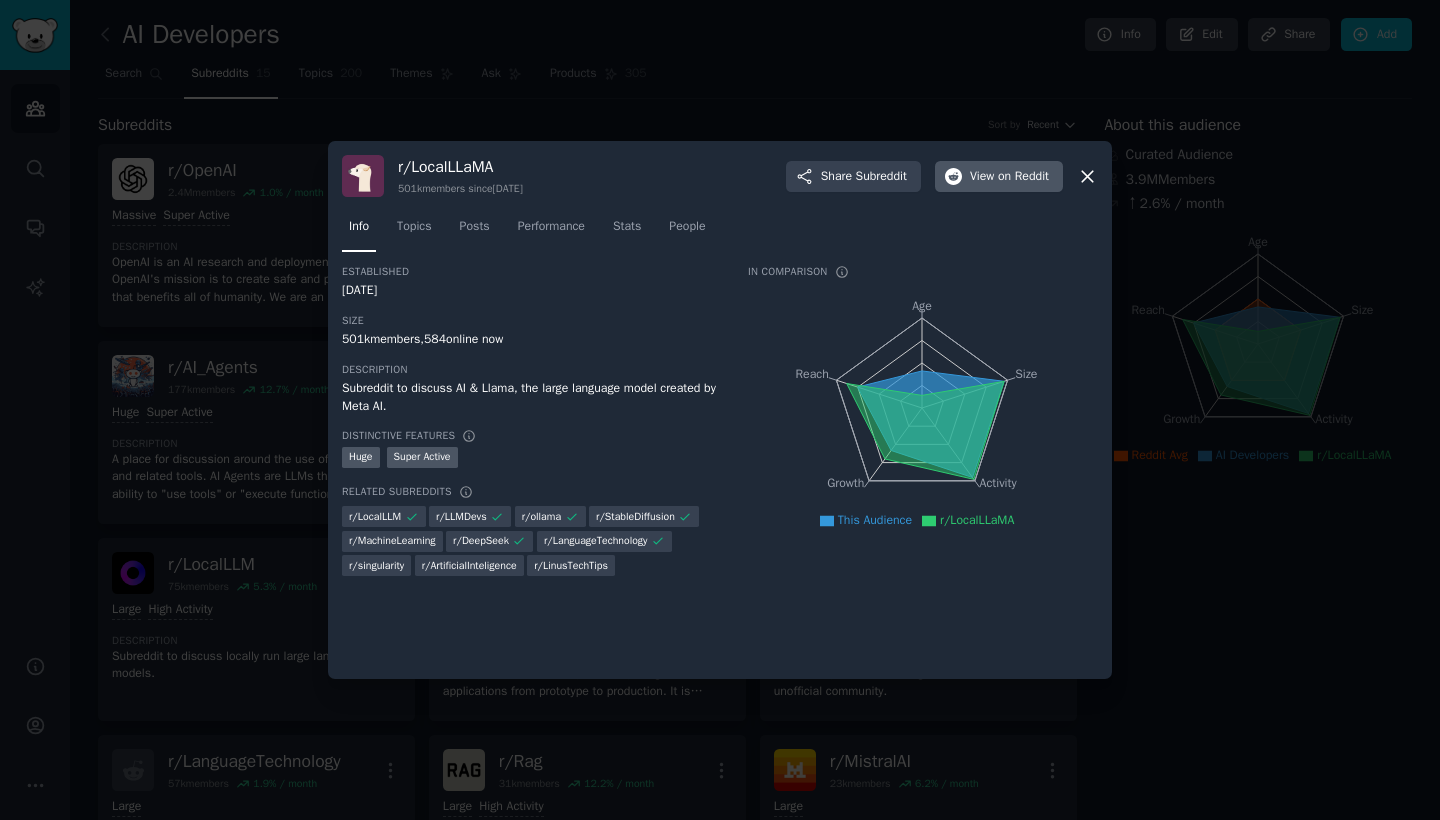 click on "View  on Reddit" at bounding box center [1009, 177] 